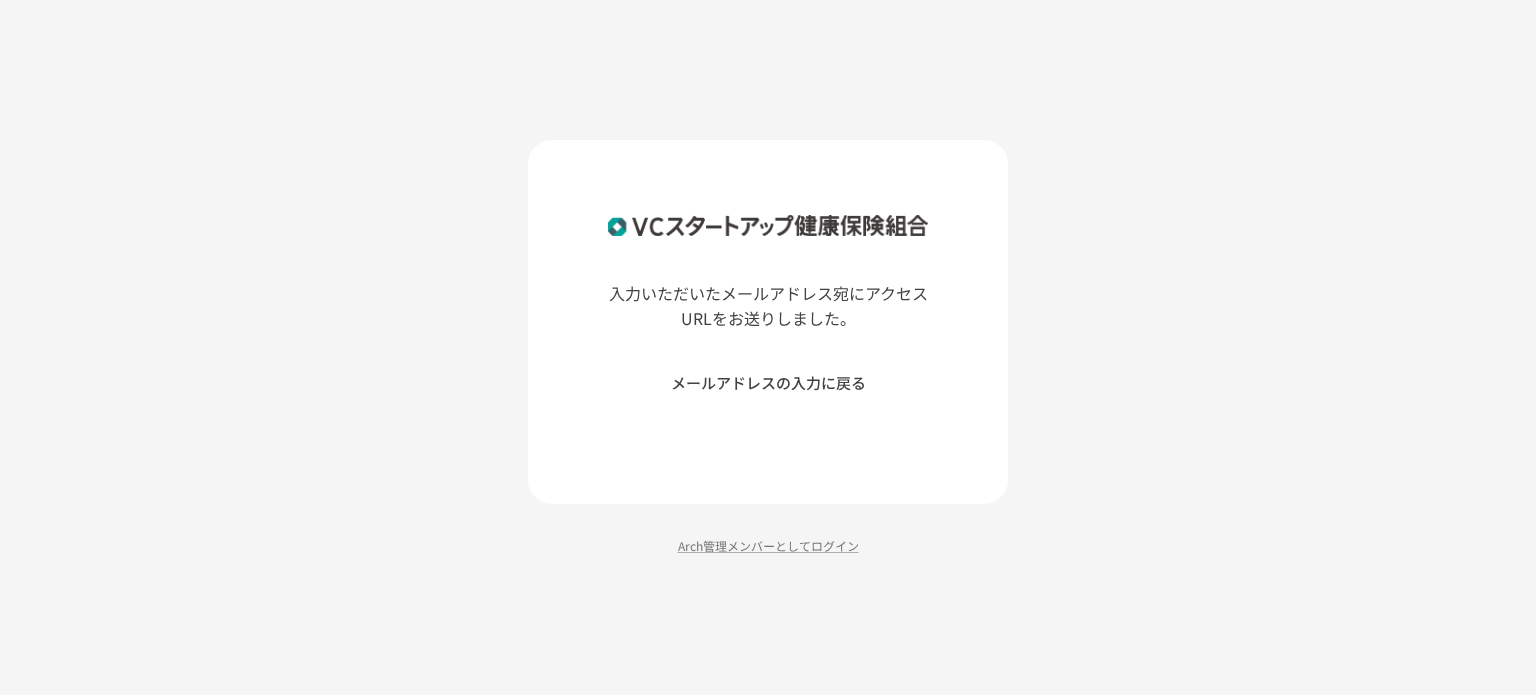 scroll, scrollTop: 0, scrollLeft: 0, axis: both 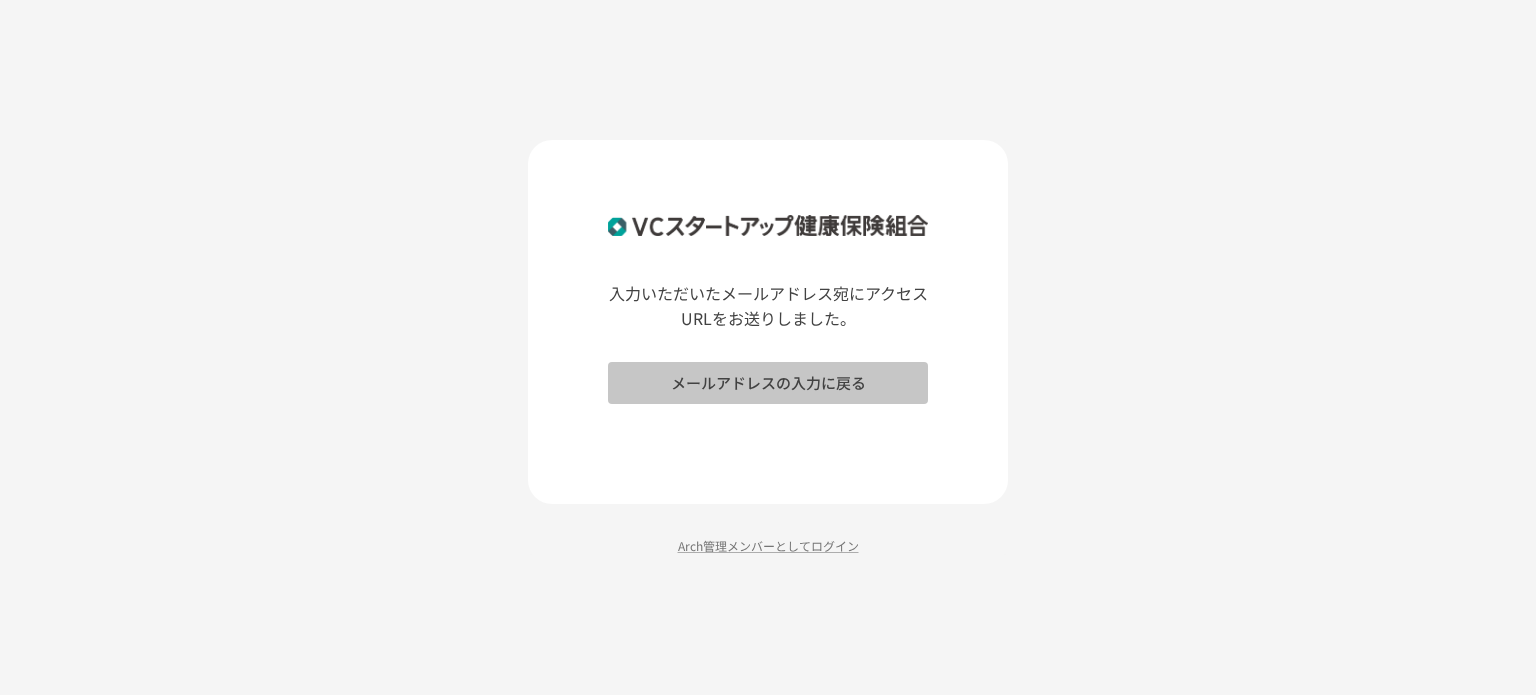 click on "メールアドレスの入力に戻る" at bounding box center [768, 383] 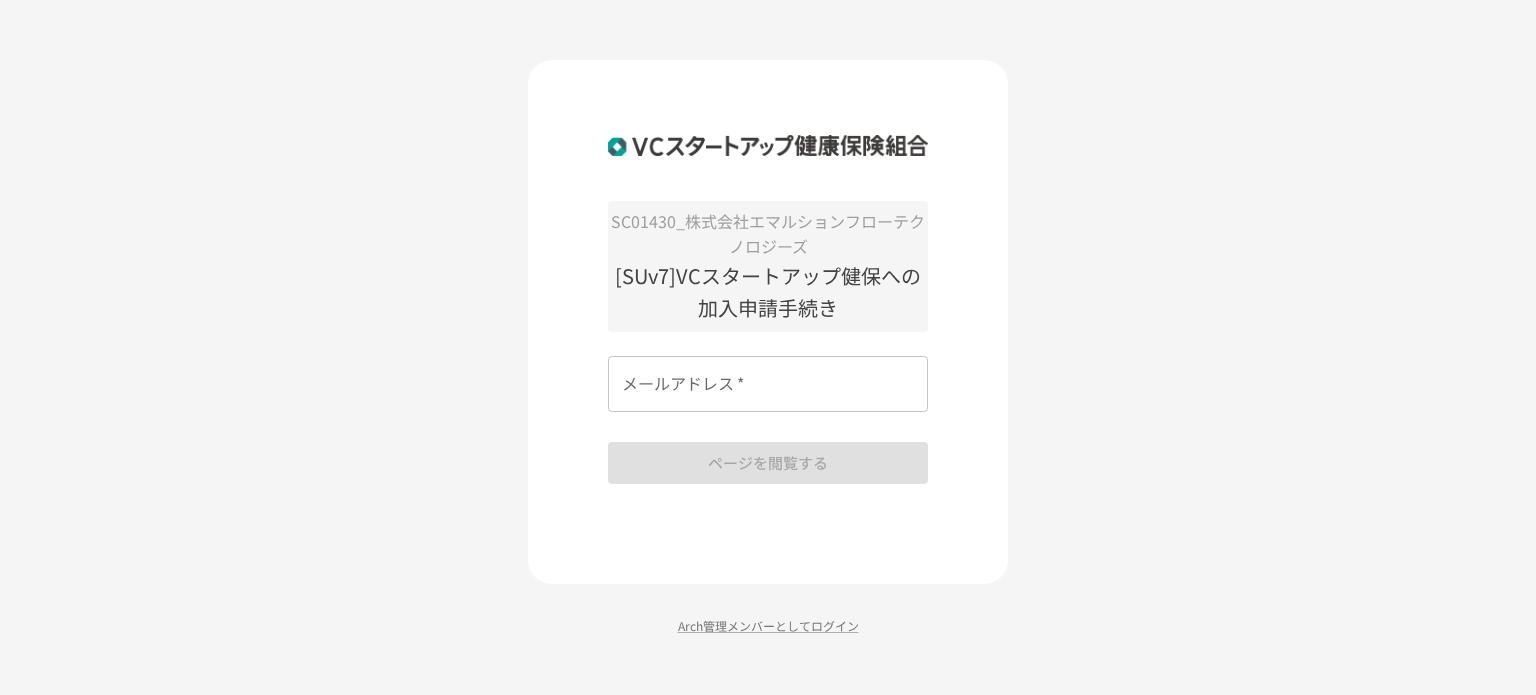 click on "SC01430_株式会社エマルションフローテクノロジーズ [SUv7]VCスタートアップ健保への加入申請手続き メールアドレス   * メールアドレス   * ページを閲覧する" at bounding box center (768, 322) 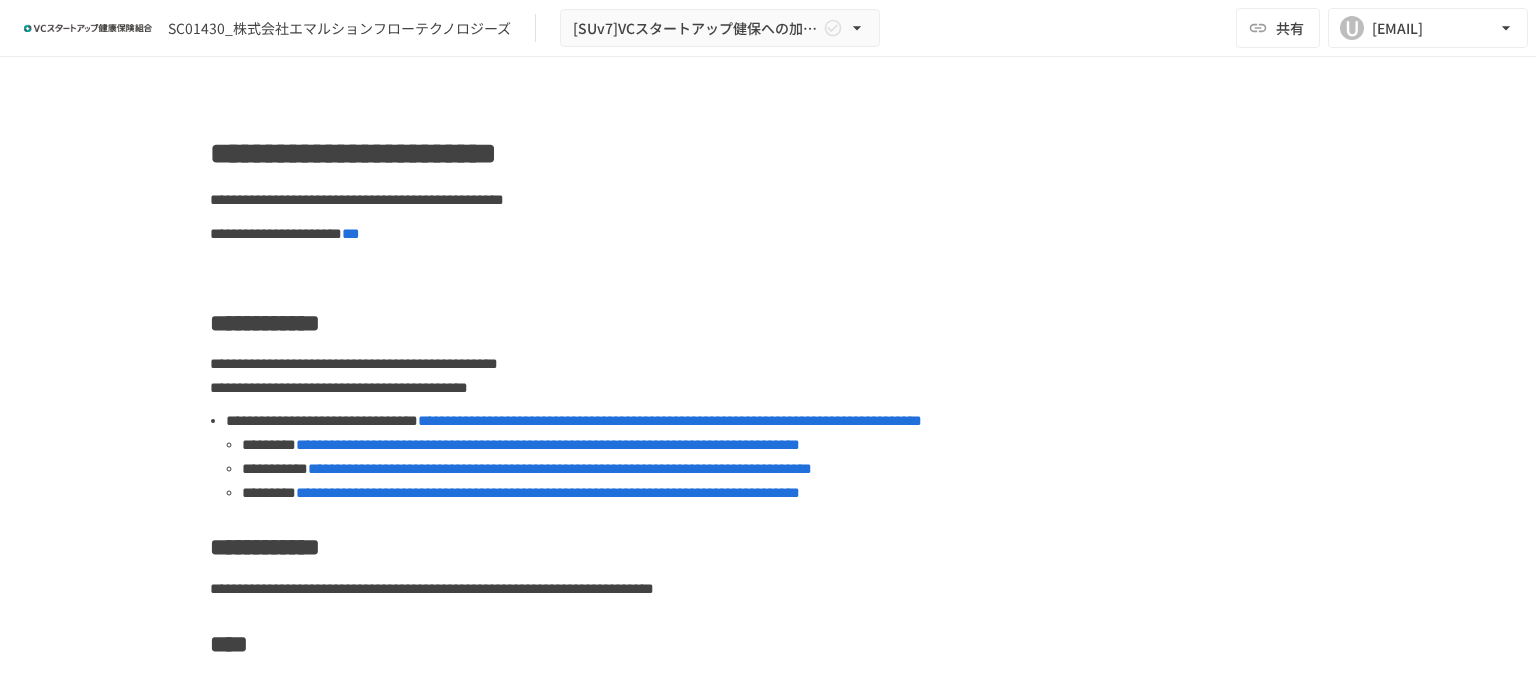 scroll, scrollTop: 0, scrollLeft: 0, axis: both 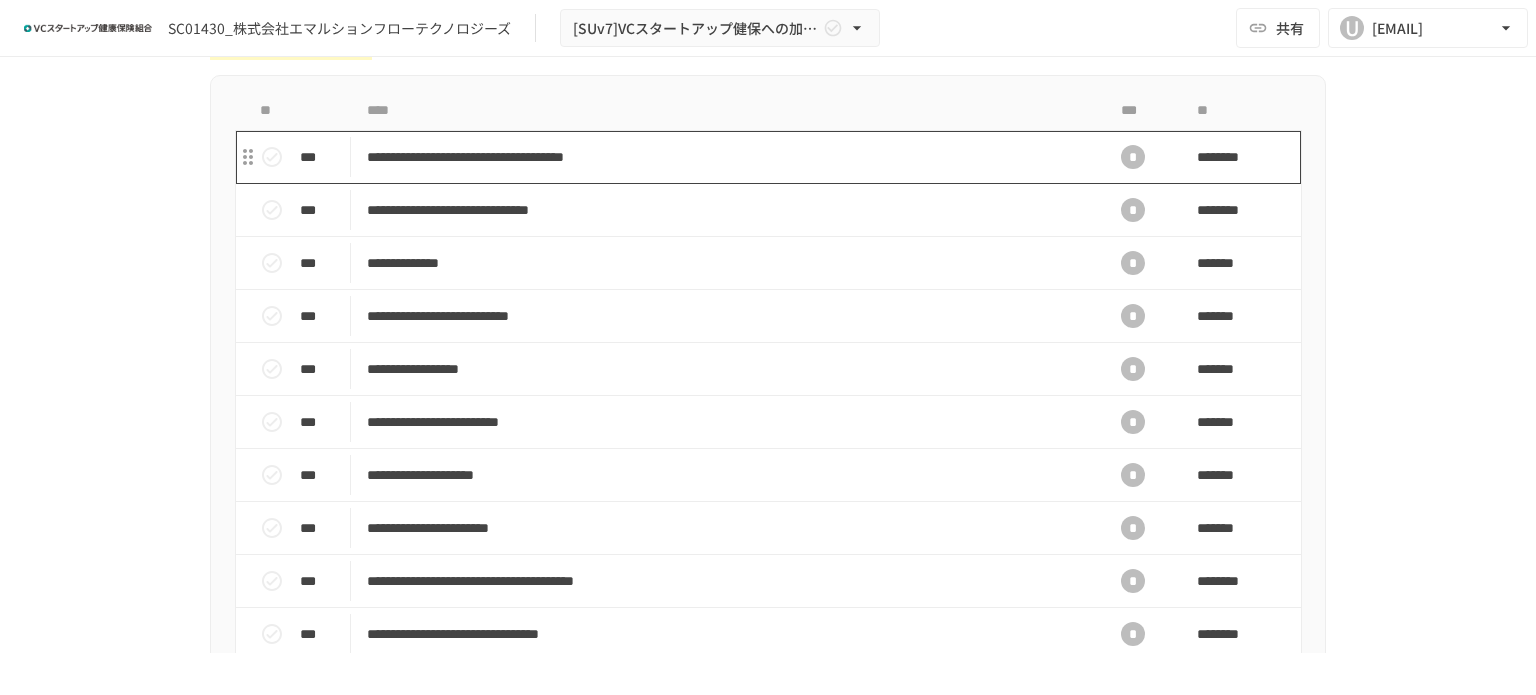 click on "**********" at bounding box center [726, 157] 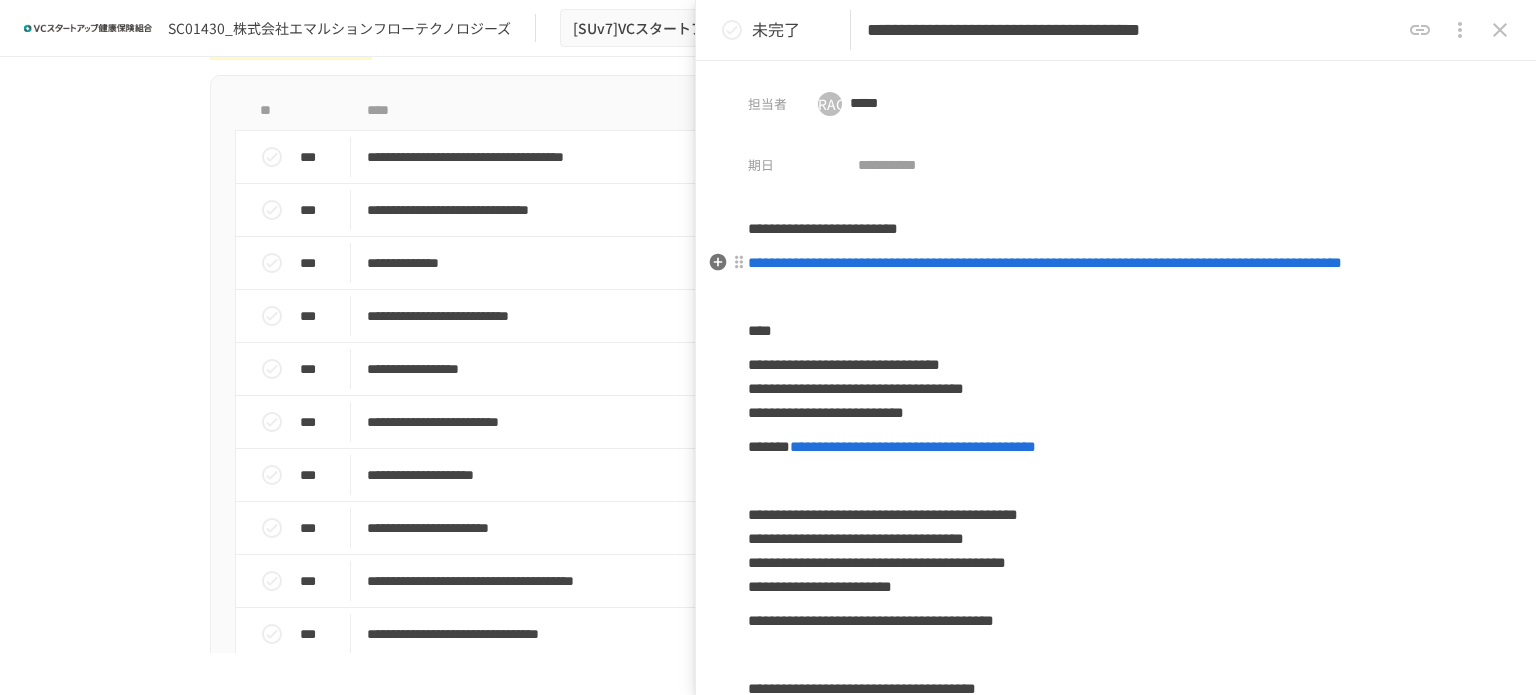click on "**********" at bounding box center [1045, 262] 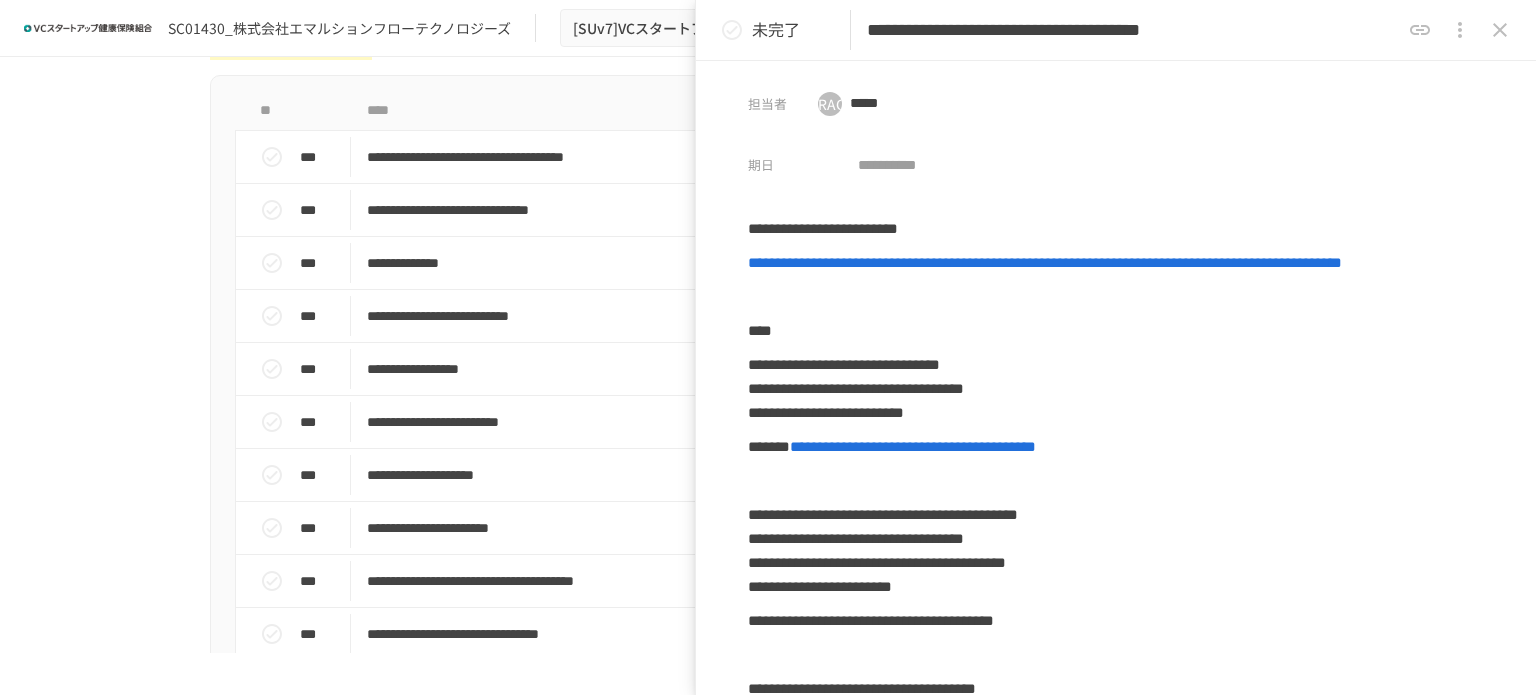 click on "**********" at bounding box center (768, 585) 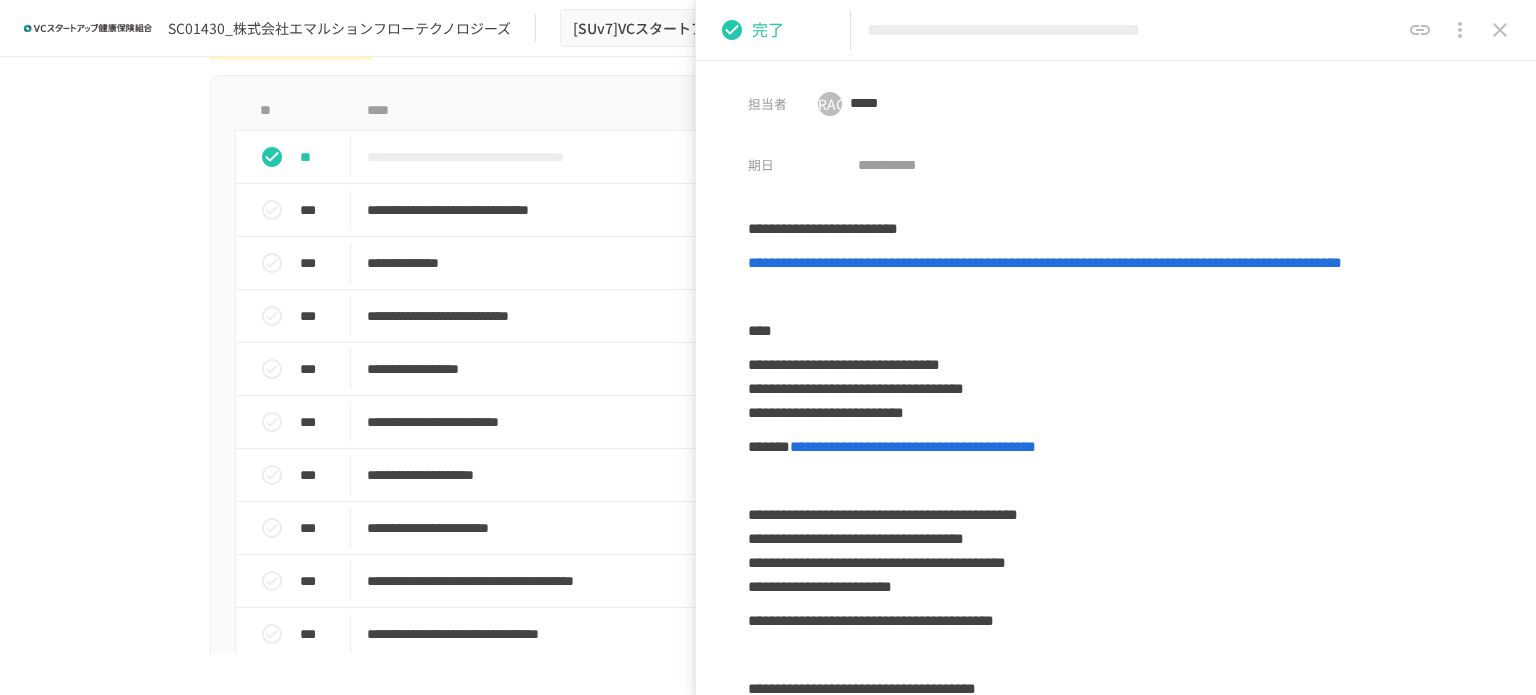 click 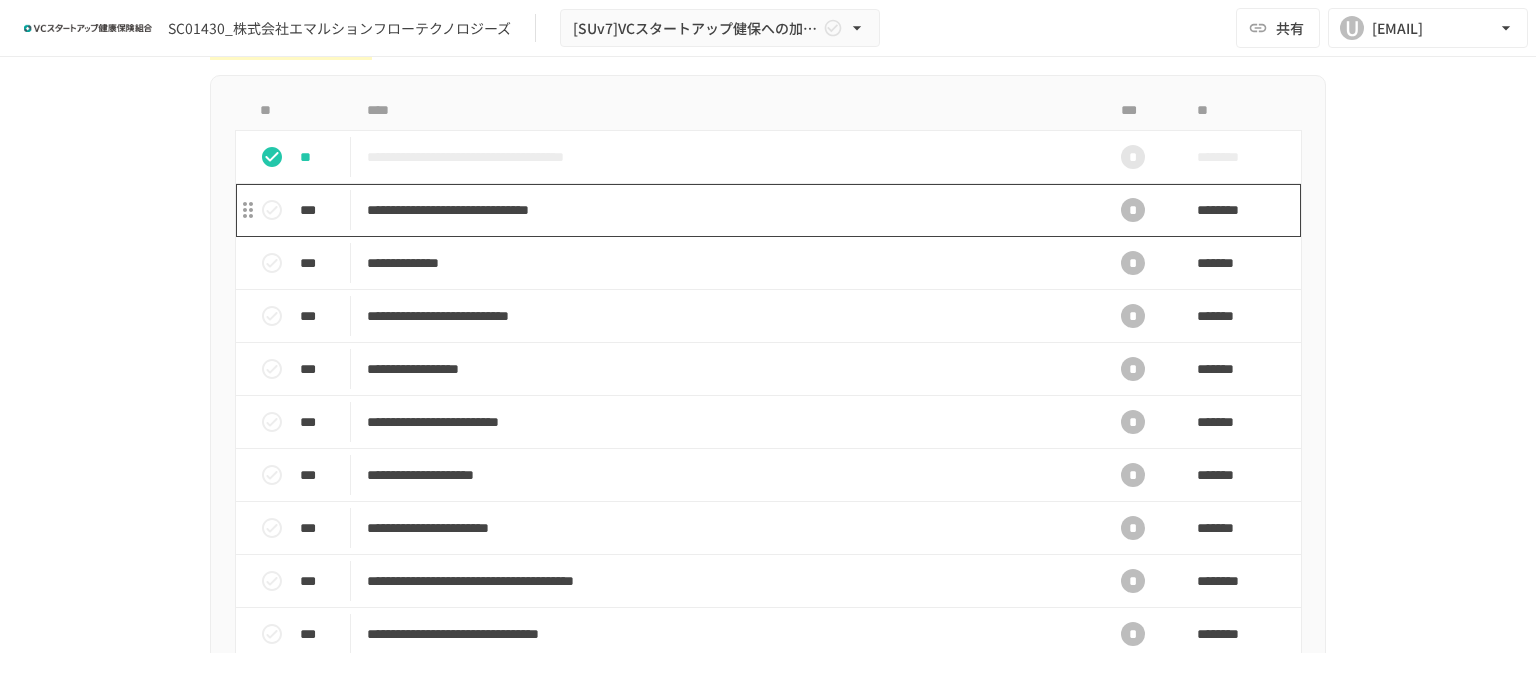 click on "**********" at bounding box center [726, 210] 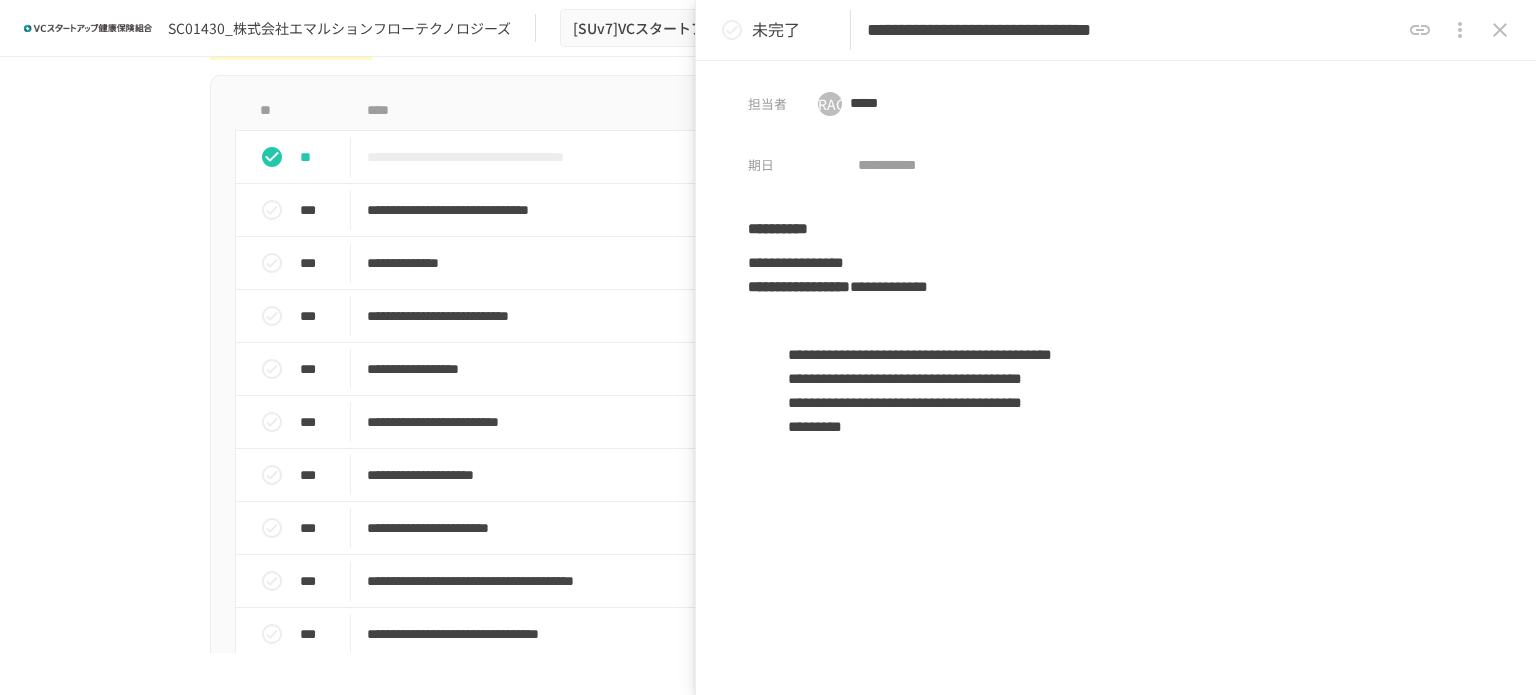 click at bounding box center [1500, 30] 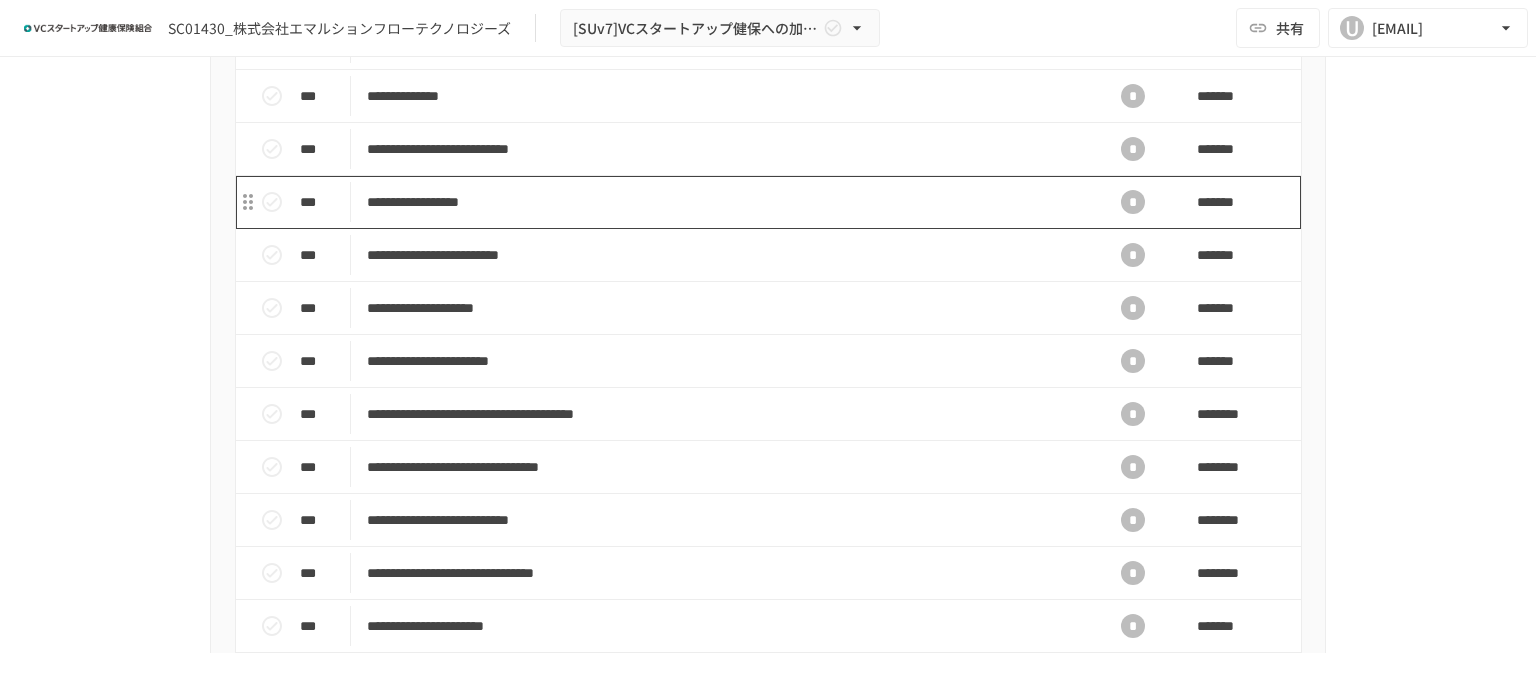 scroll, scrollTop: 1000, scrollLeft: 0, axis: vertical 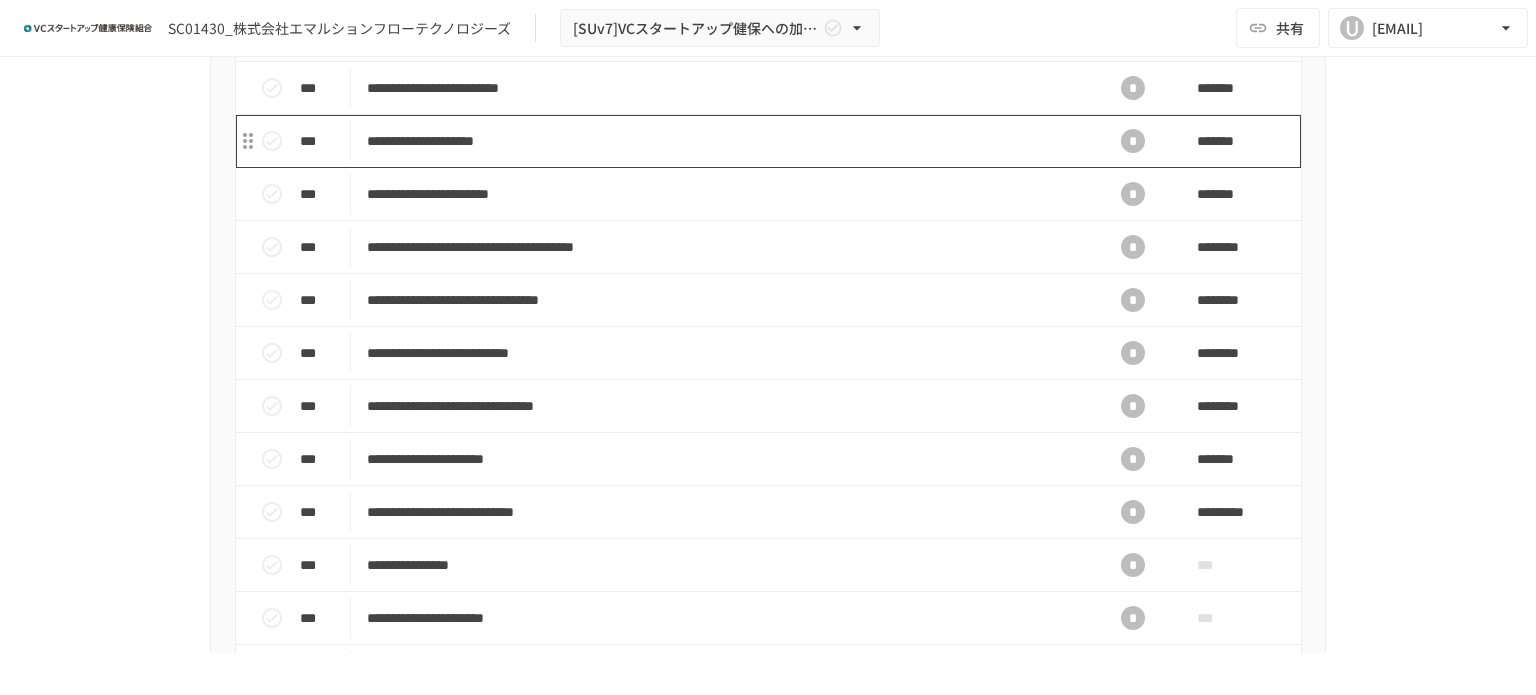 click on "**********" at bounding box center (726, 141) 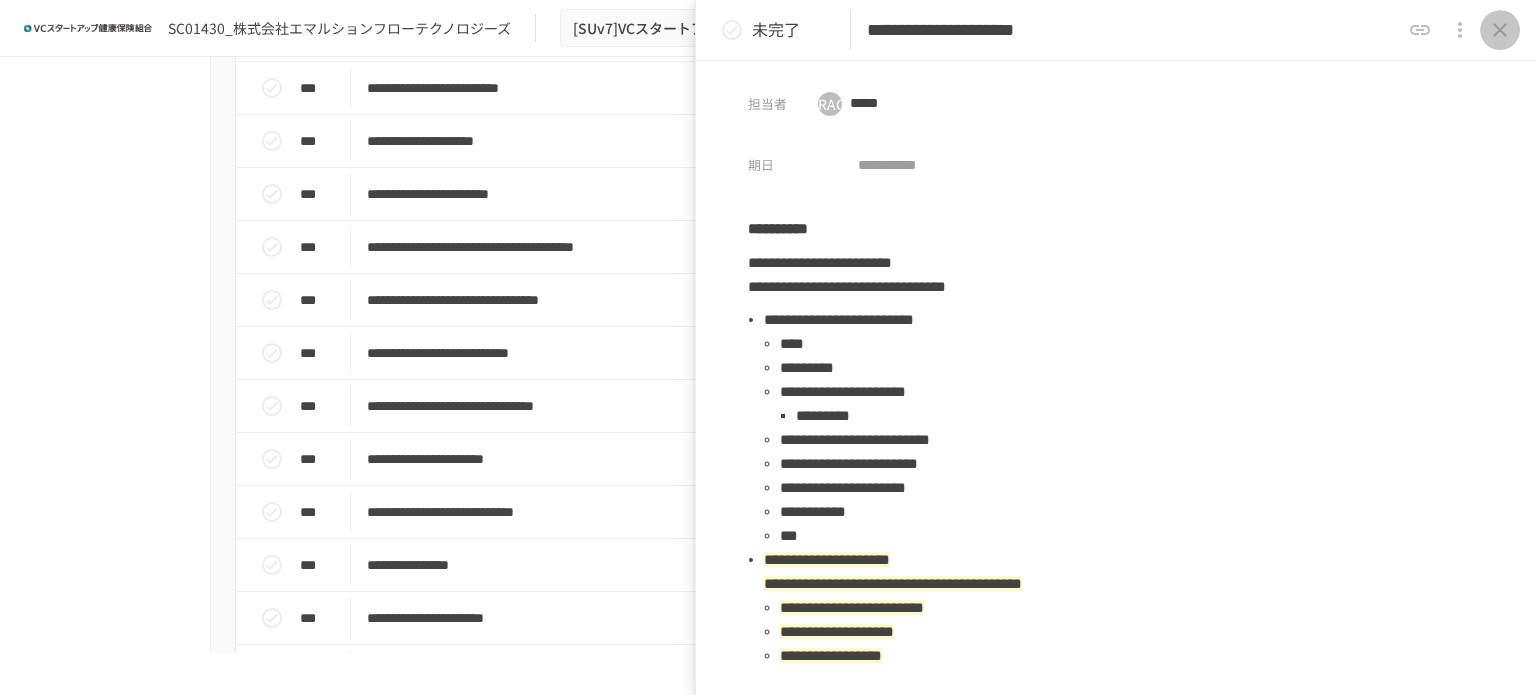 click 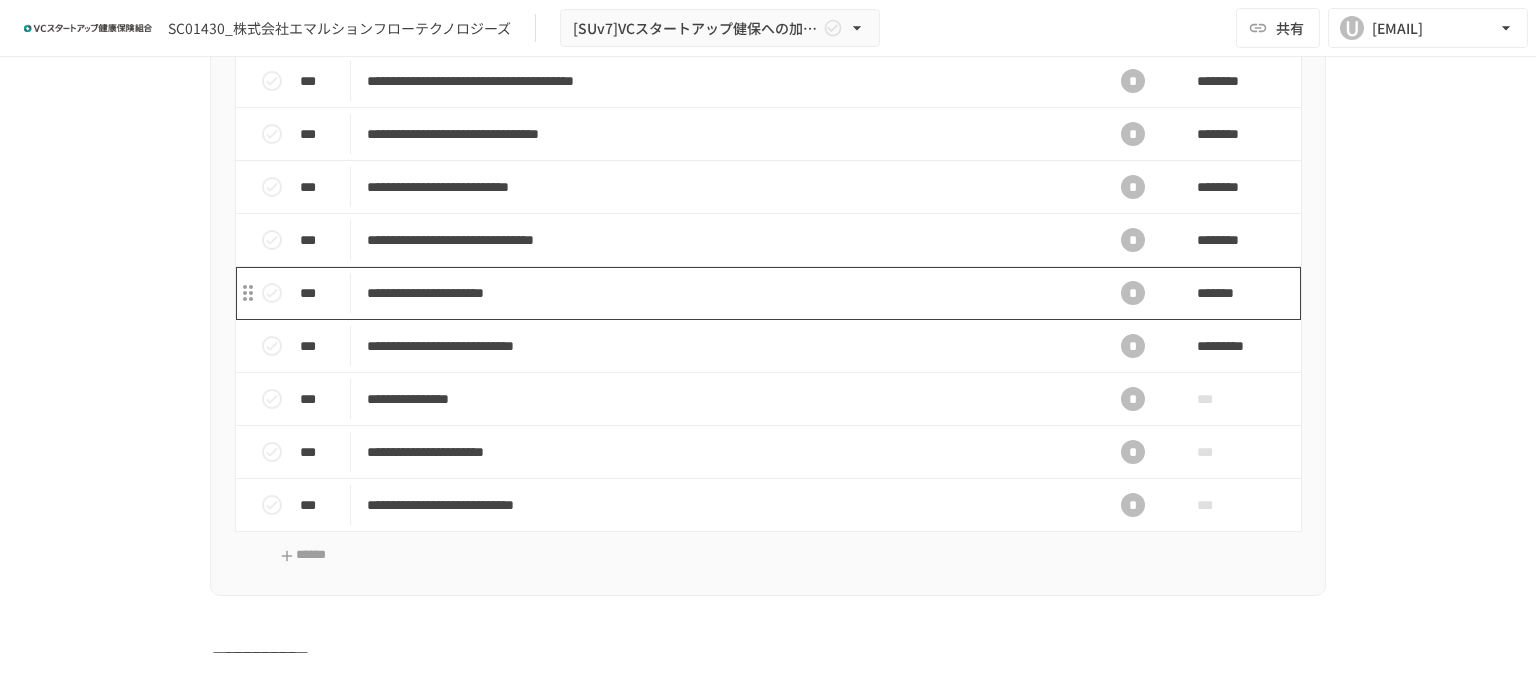 scroll, scrollTop: 1333, scrollLeft: 0, axis: vertical 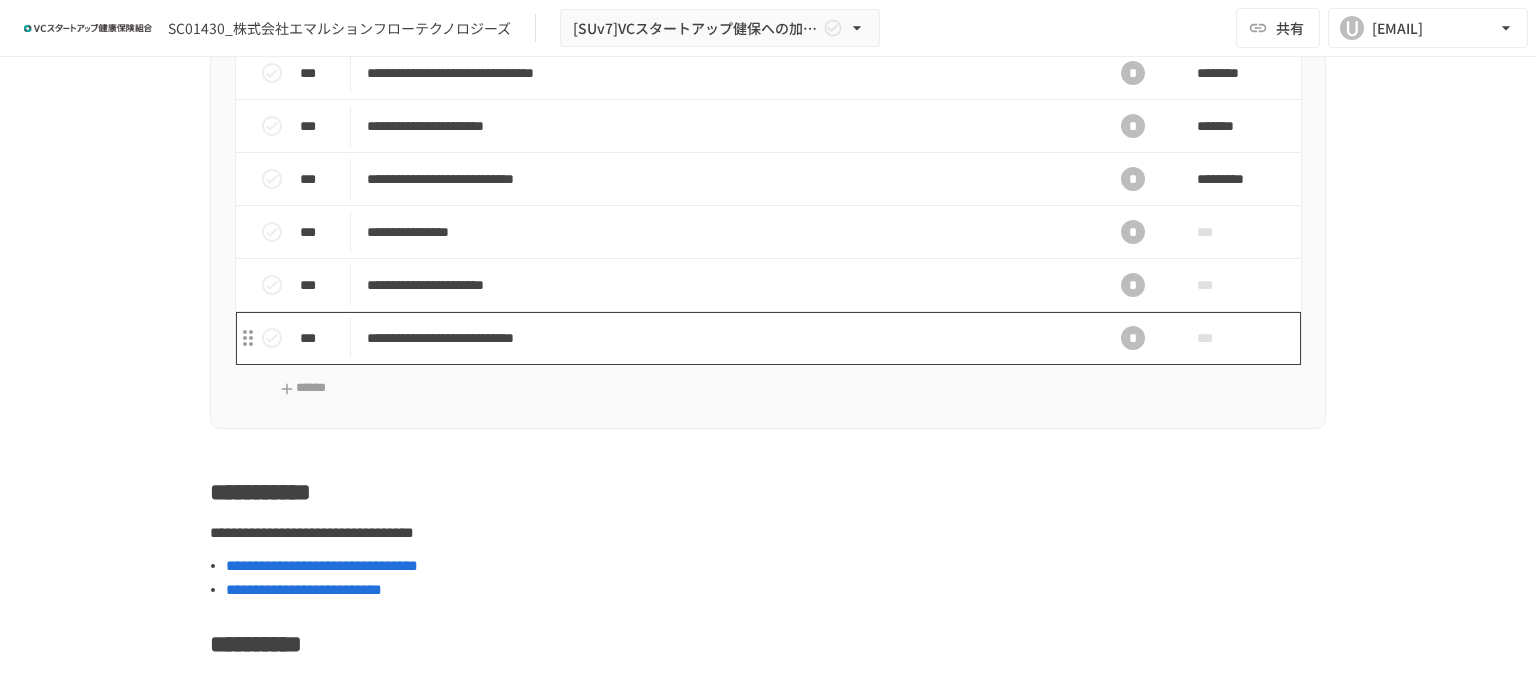 click on "**********" at bounding box center (726, 338) 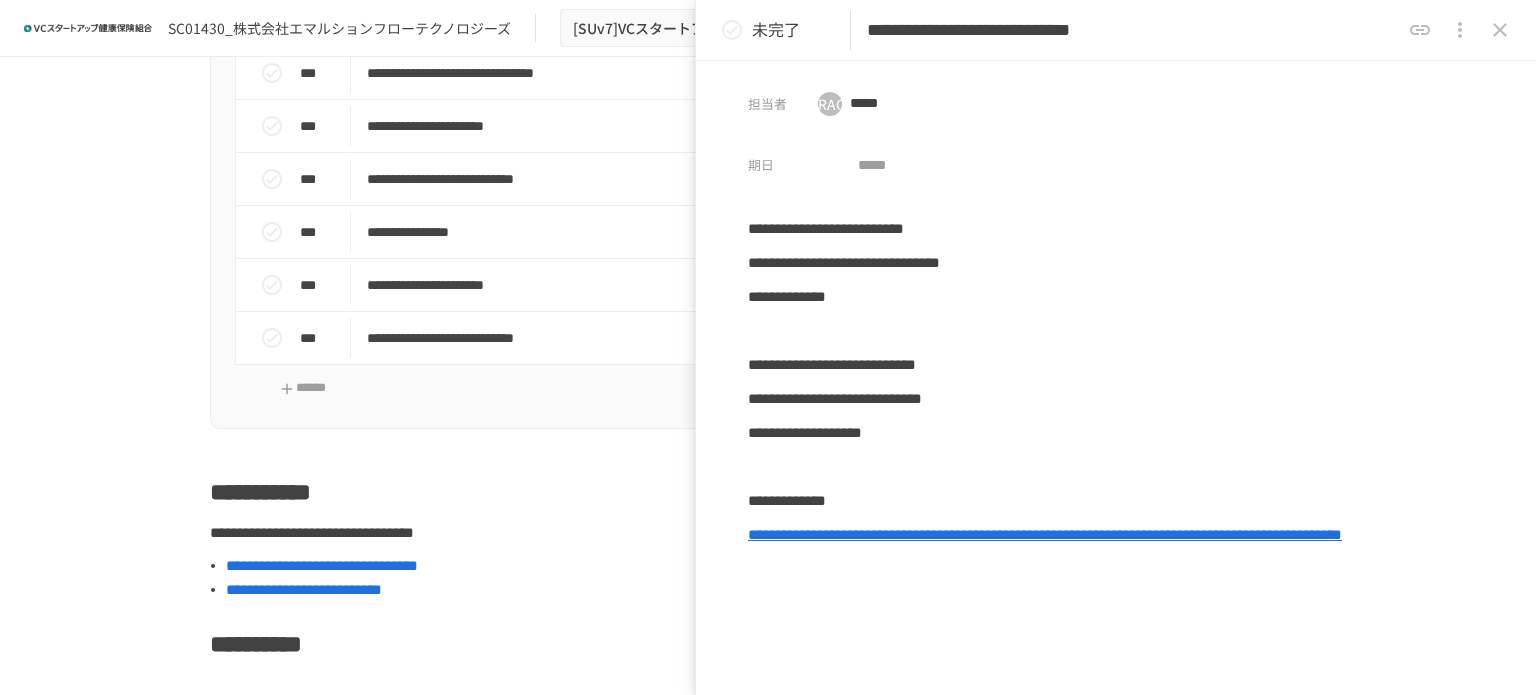 click 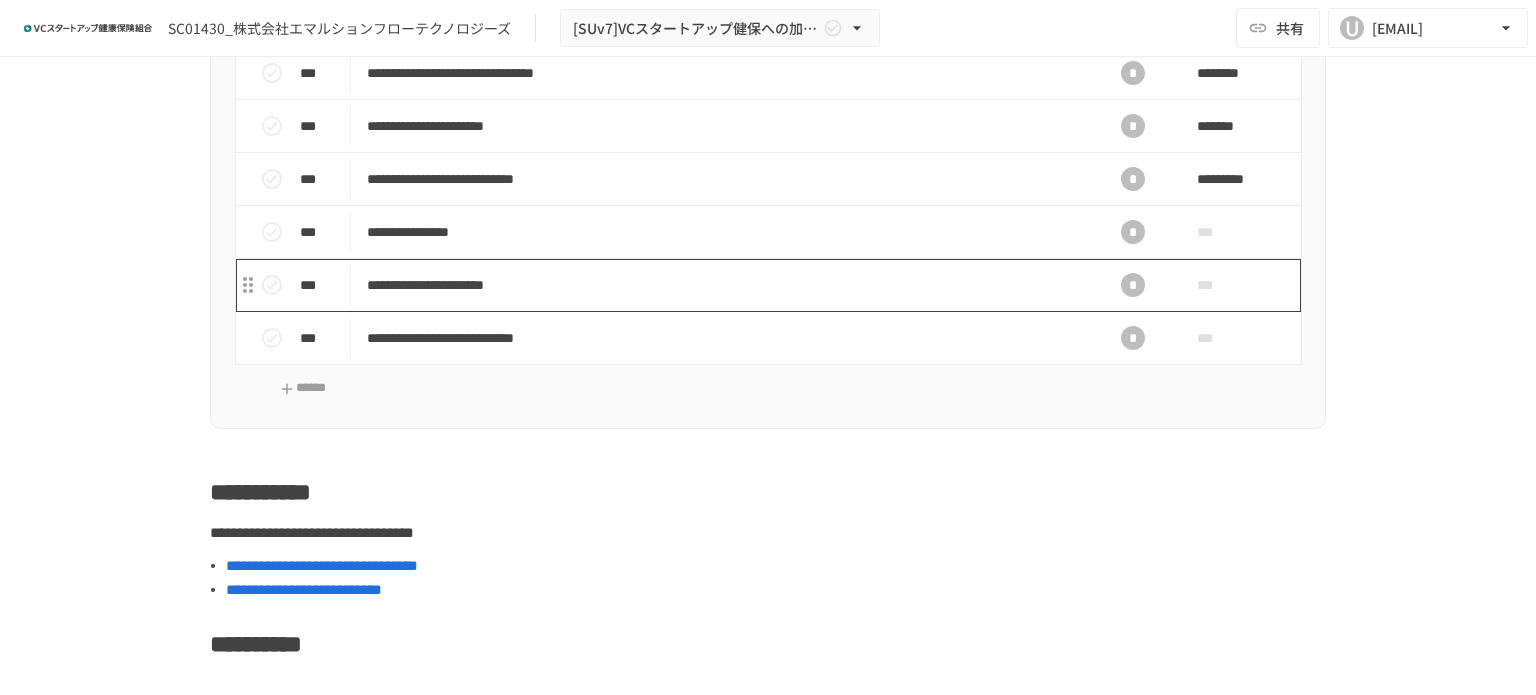 click on "**********" at bounding box center (726, 285) 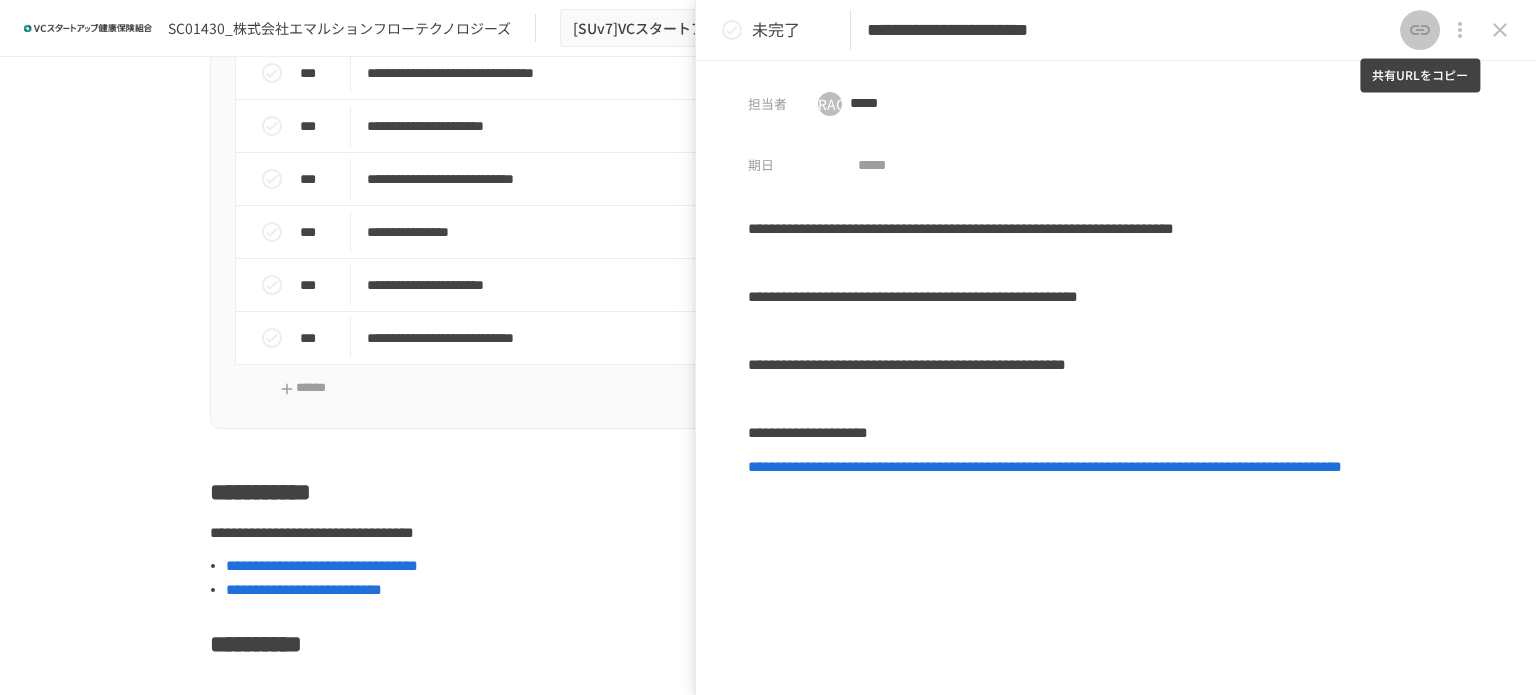 click 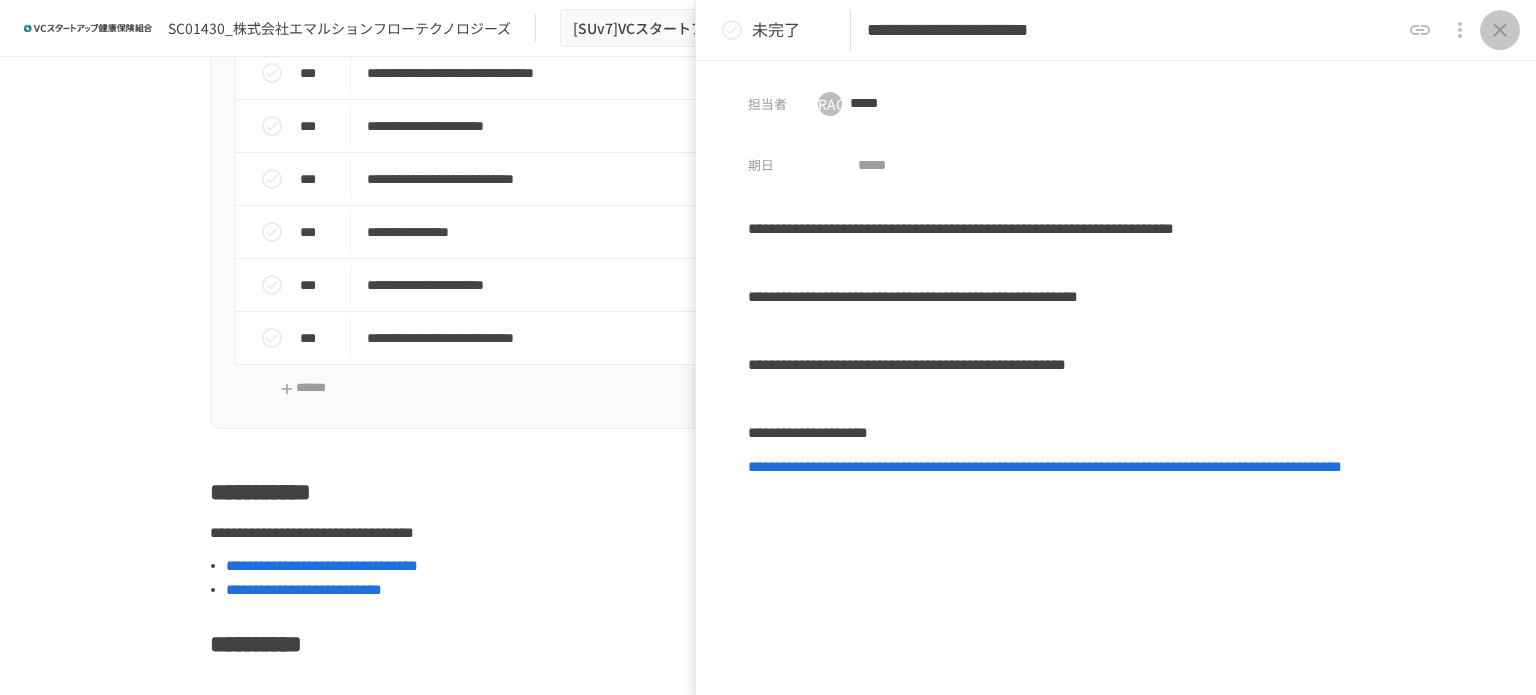 click at bounding box center (1500, 30) 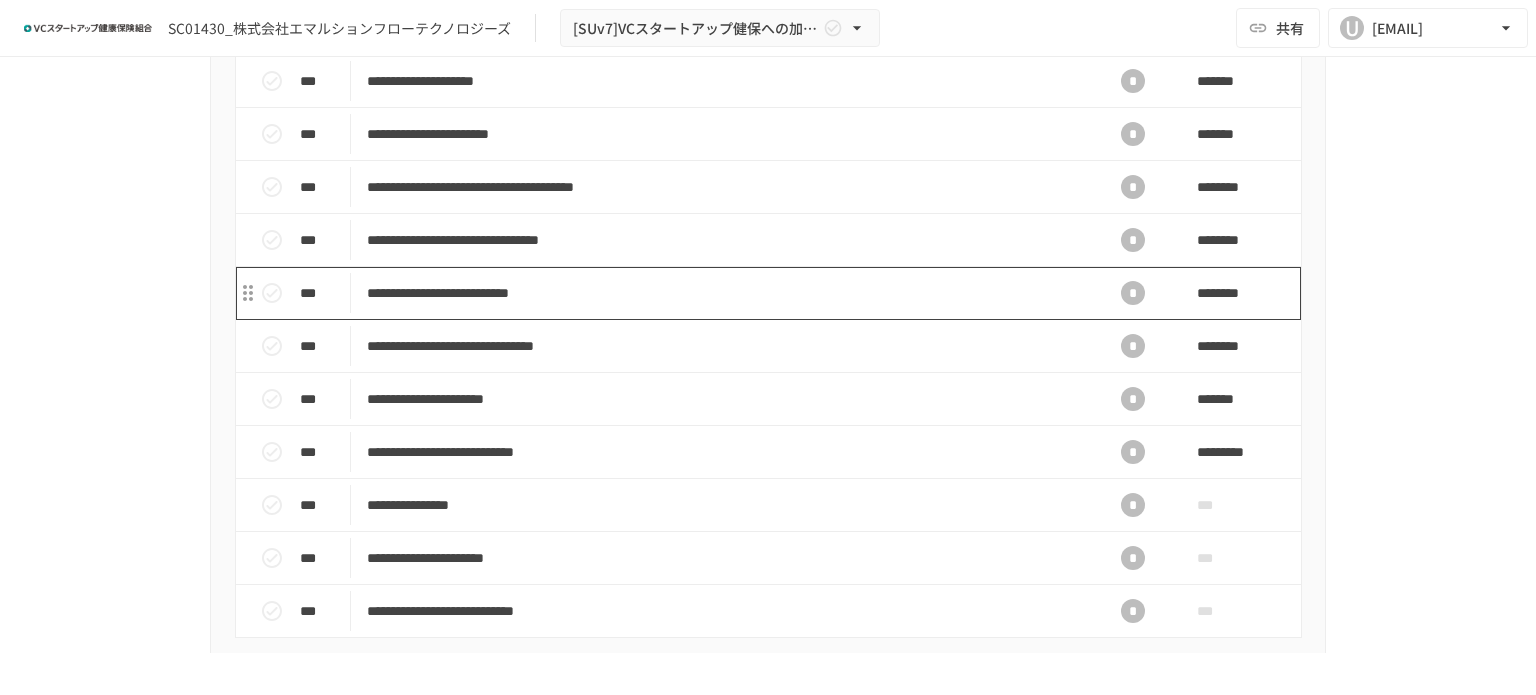 scroll, scrollTop: 1000, scrollLeft: 0, axis: vertical 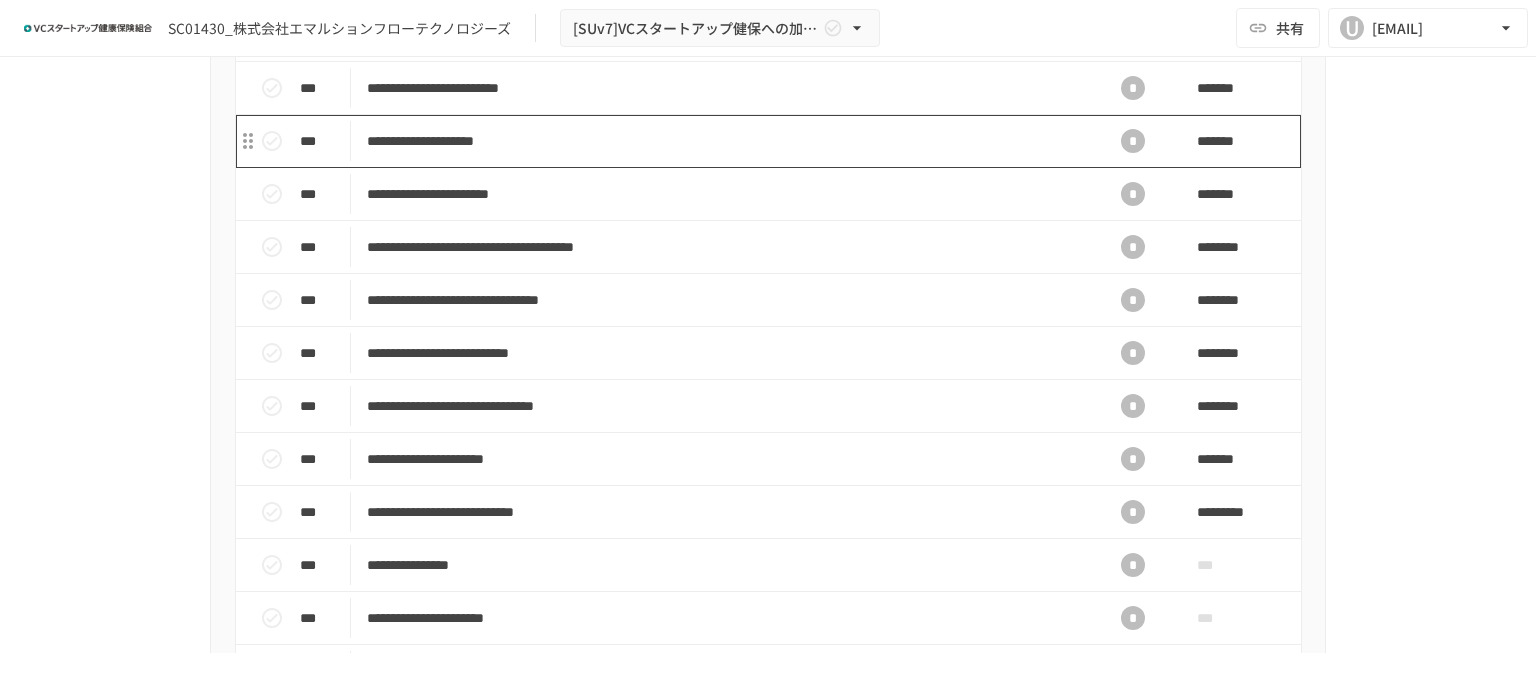 click on "**********" at bounding box center (726, 141) 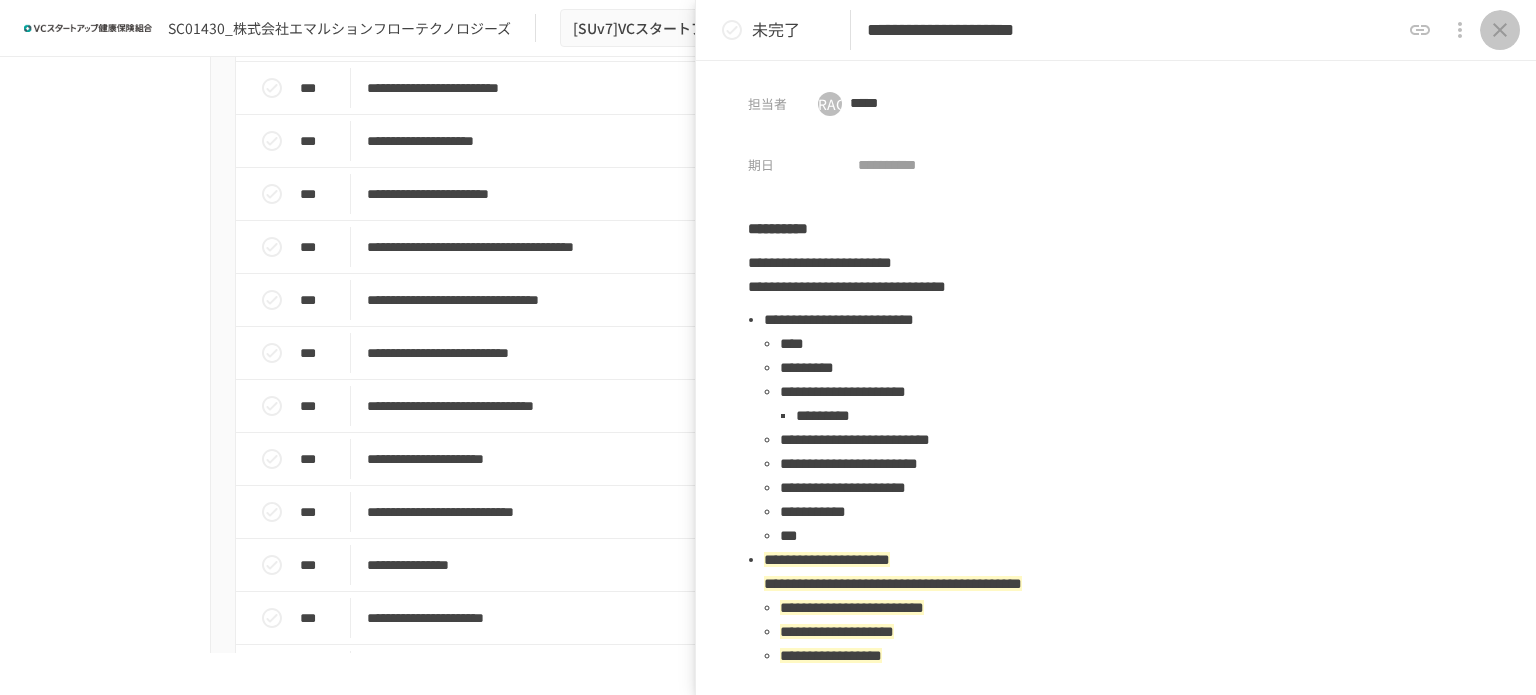 click at bounding box center [1500, 30] 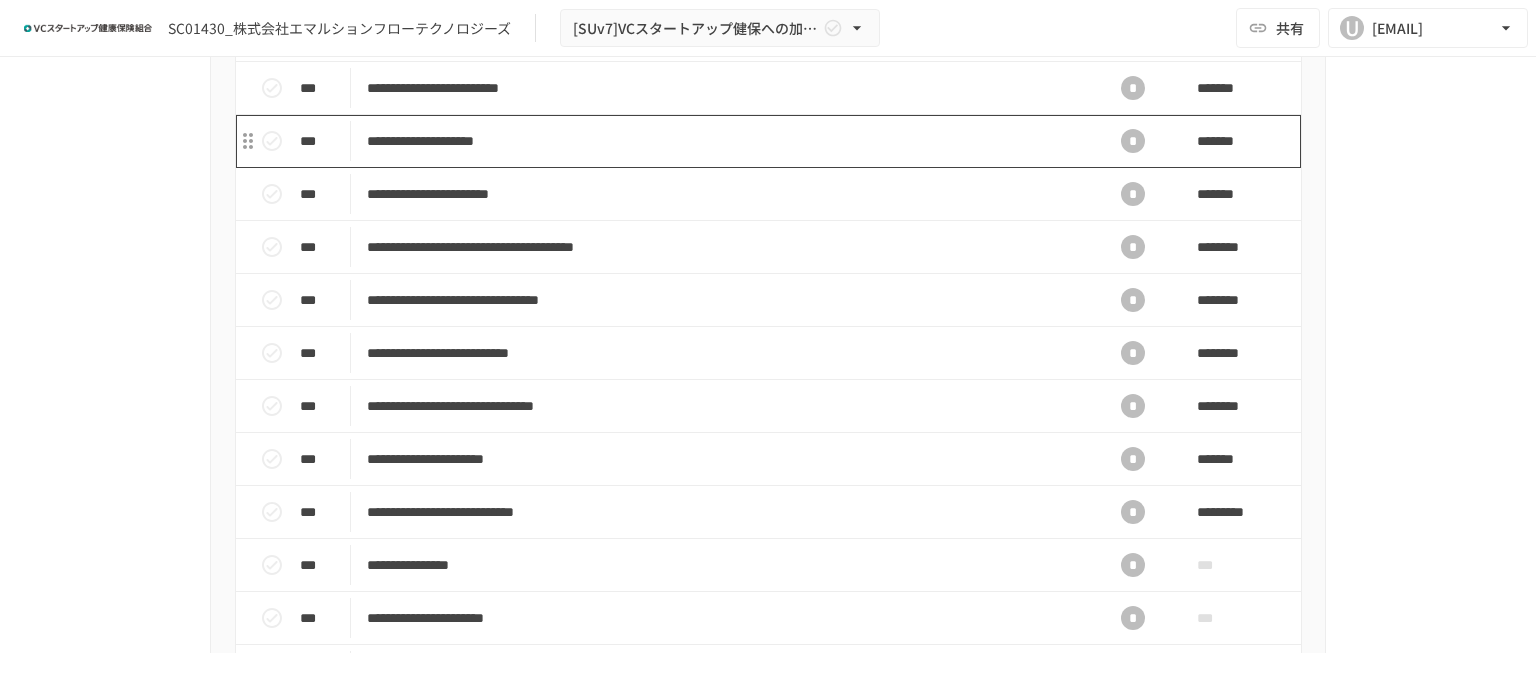 click on "**********" at bounding box center [726, 141] 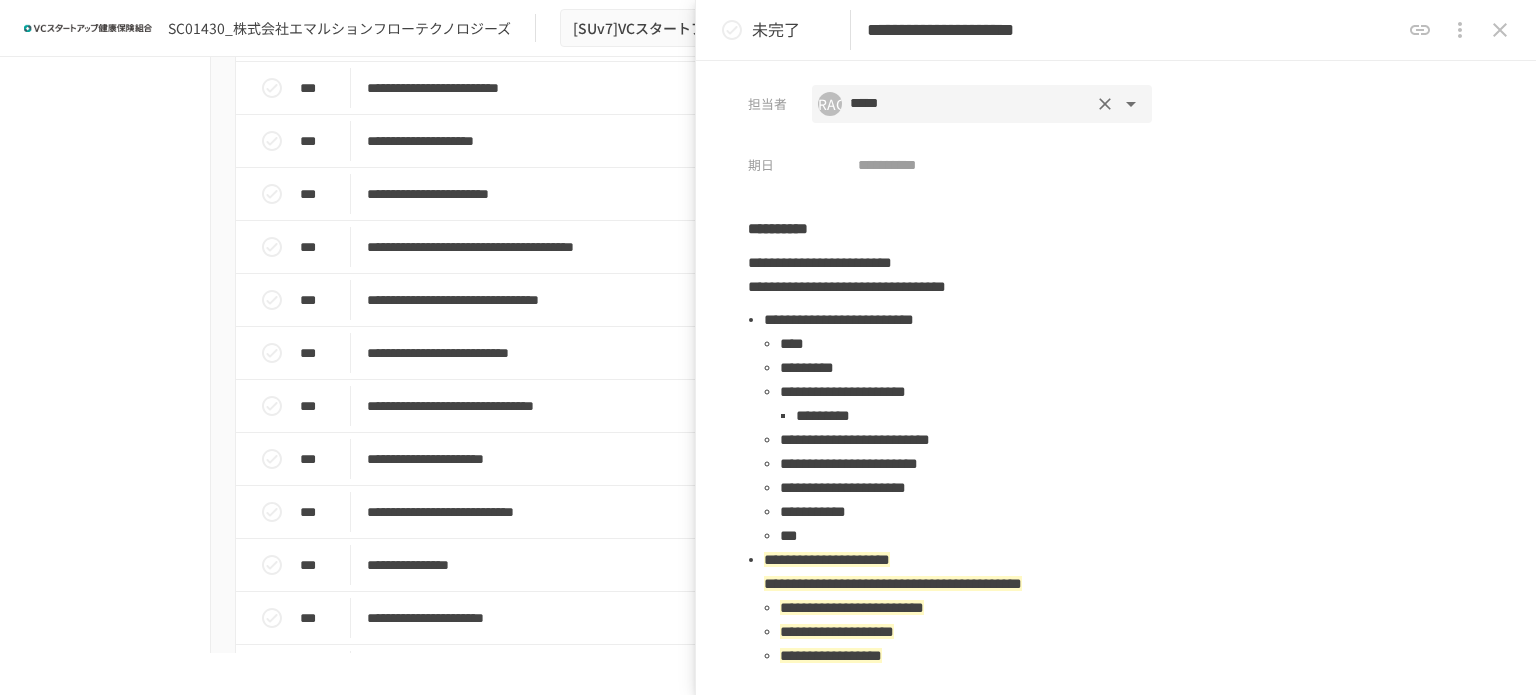 click on "*****" at bounding box center (964, 104) 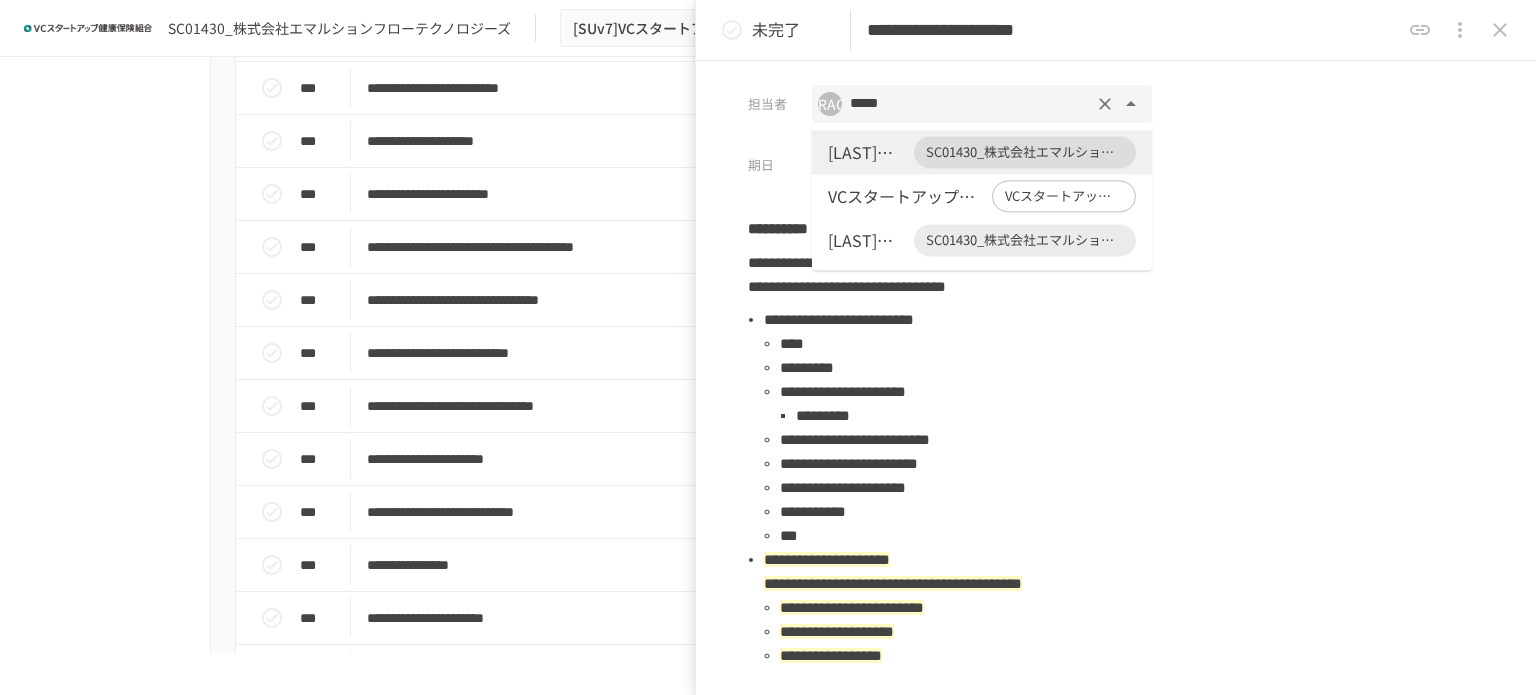 click on "SC01430_株式会社エマルションフローテクノロジーズ" at bounding box center [1025, 241] 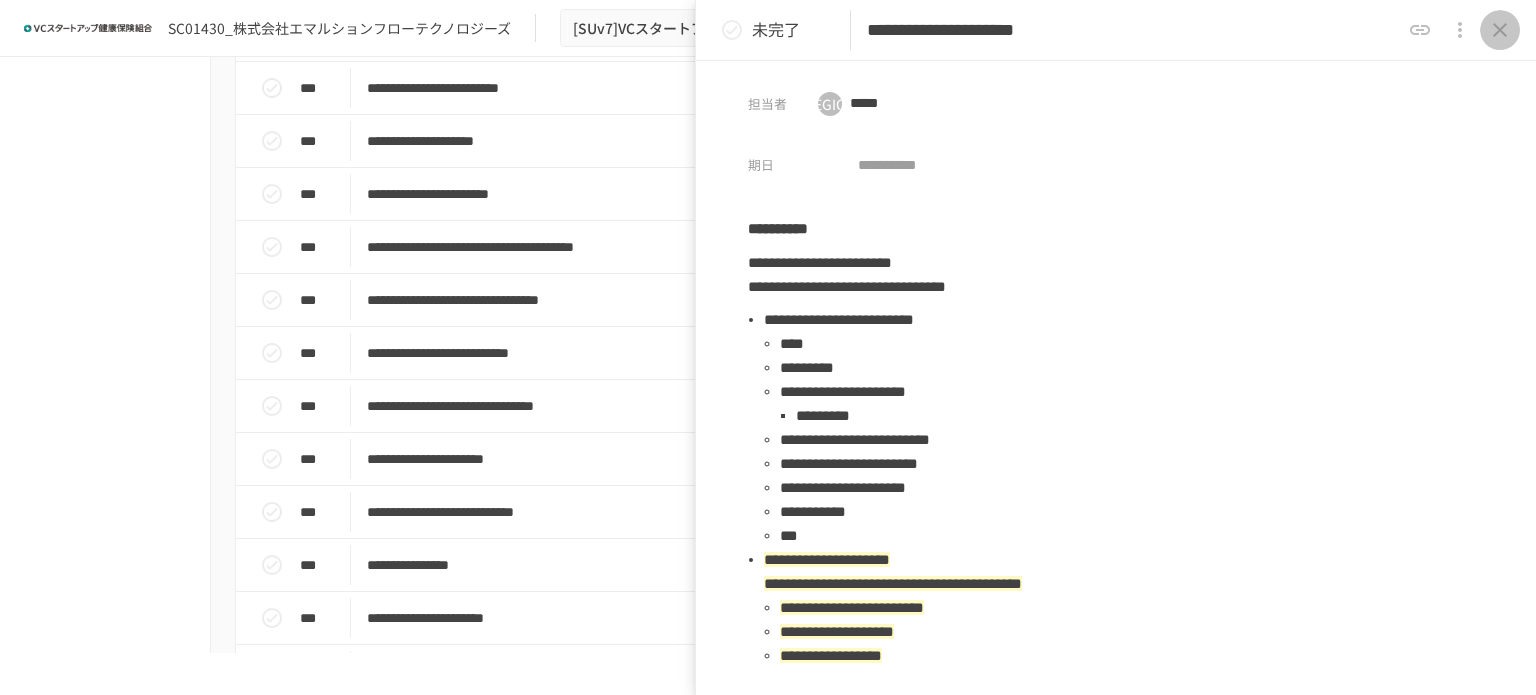 click at bounding box center (1500, 30) 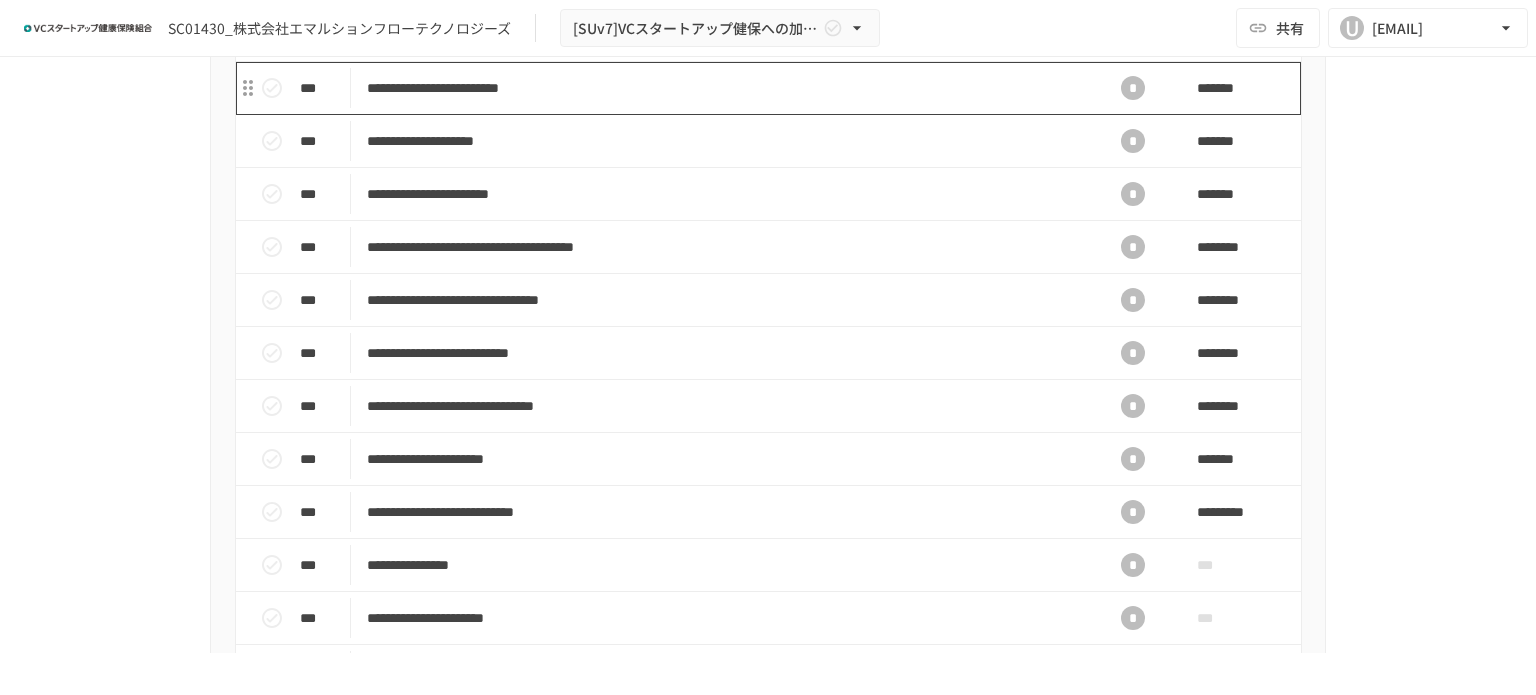 click on "**********" at bounding box center (726, 88) 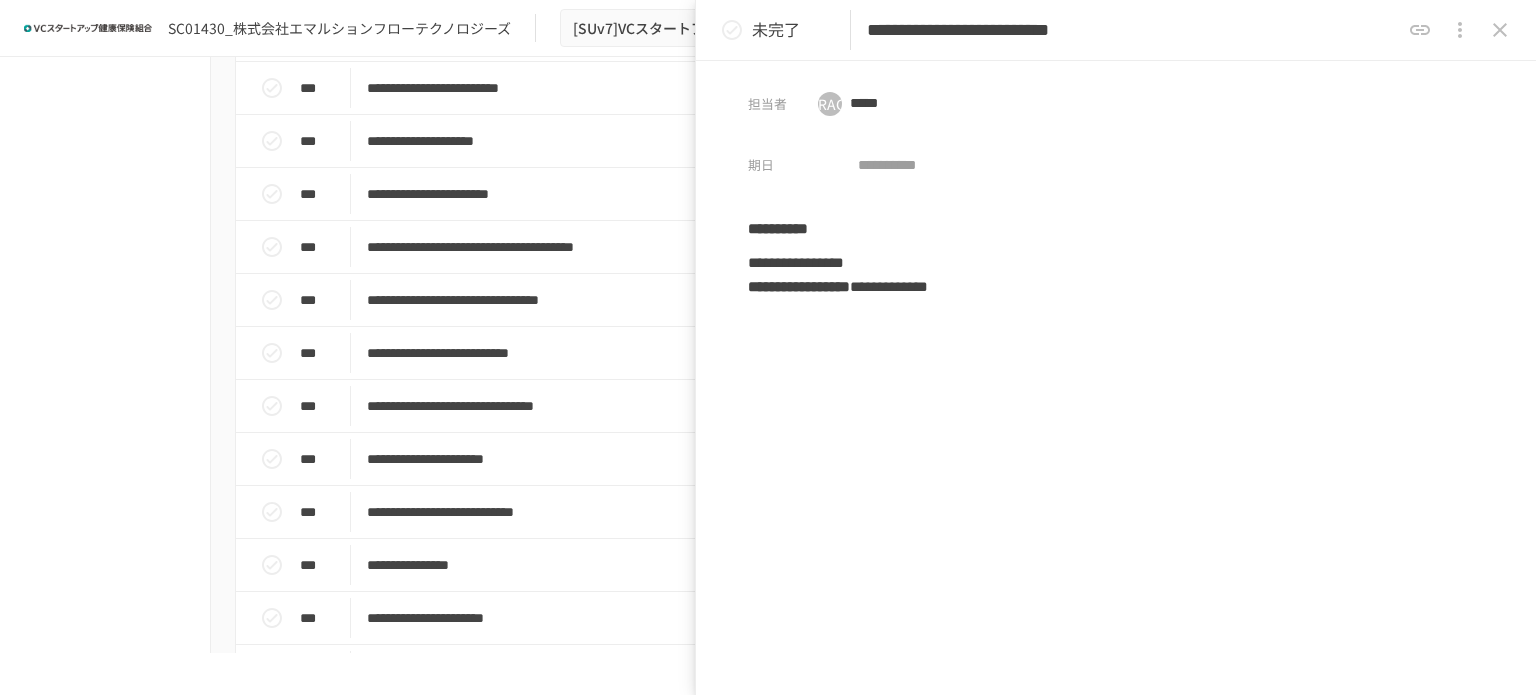 click 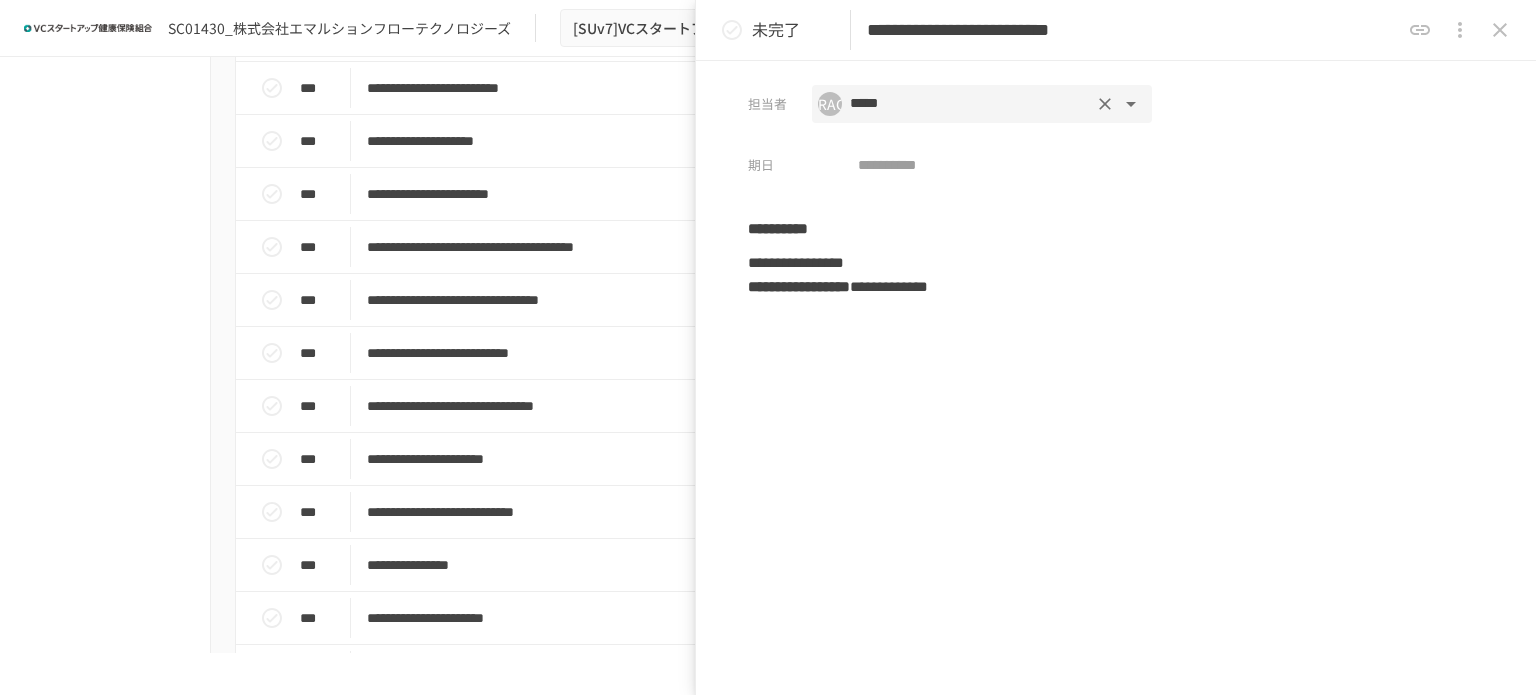 click on "担当者 [LAST] ​ 期日 [DATE] ​" at bounding box center [1116, 122] 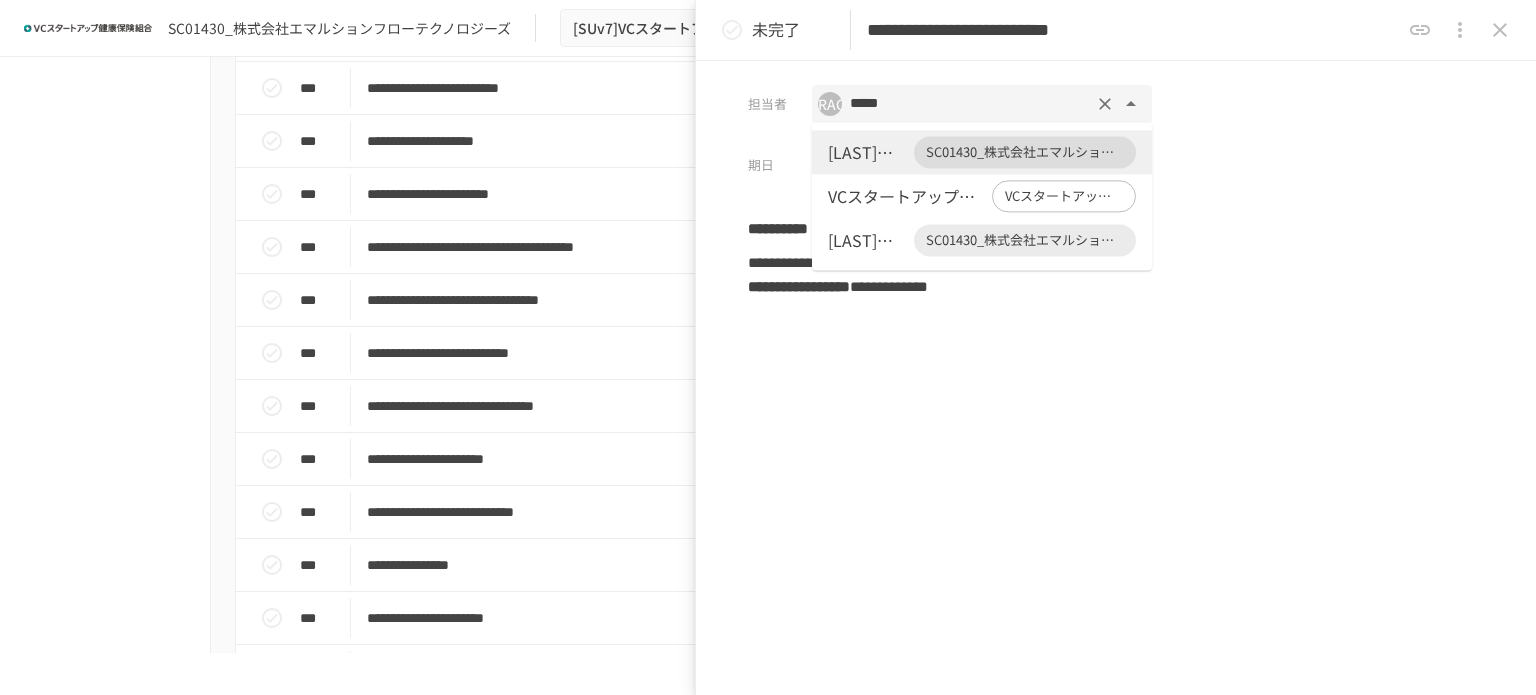 click on "SC01430_株式会社エマルションフローテクノロジーズ" at bounding box center [1025, 241] 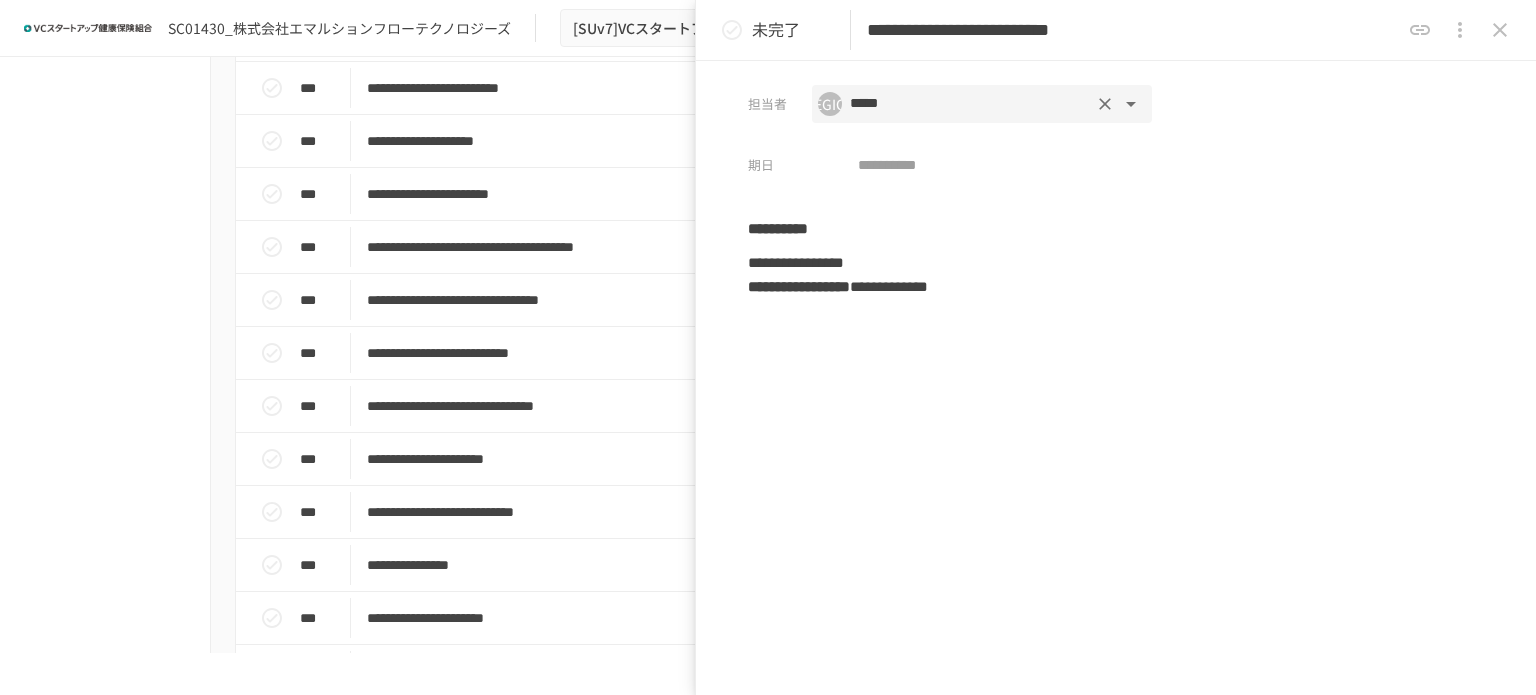 click at bounding box center (1500, 30) 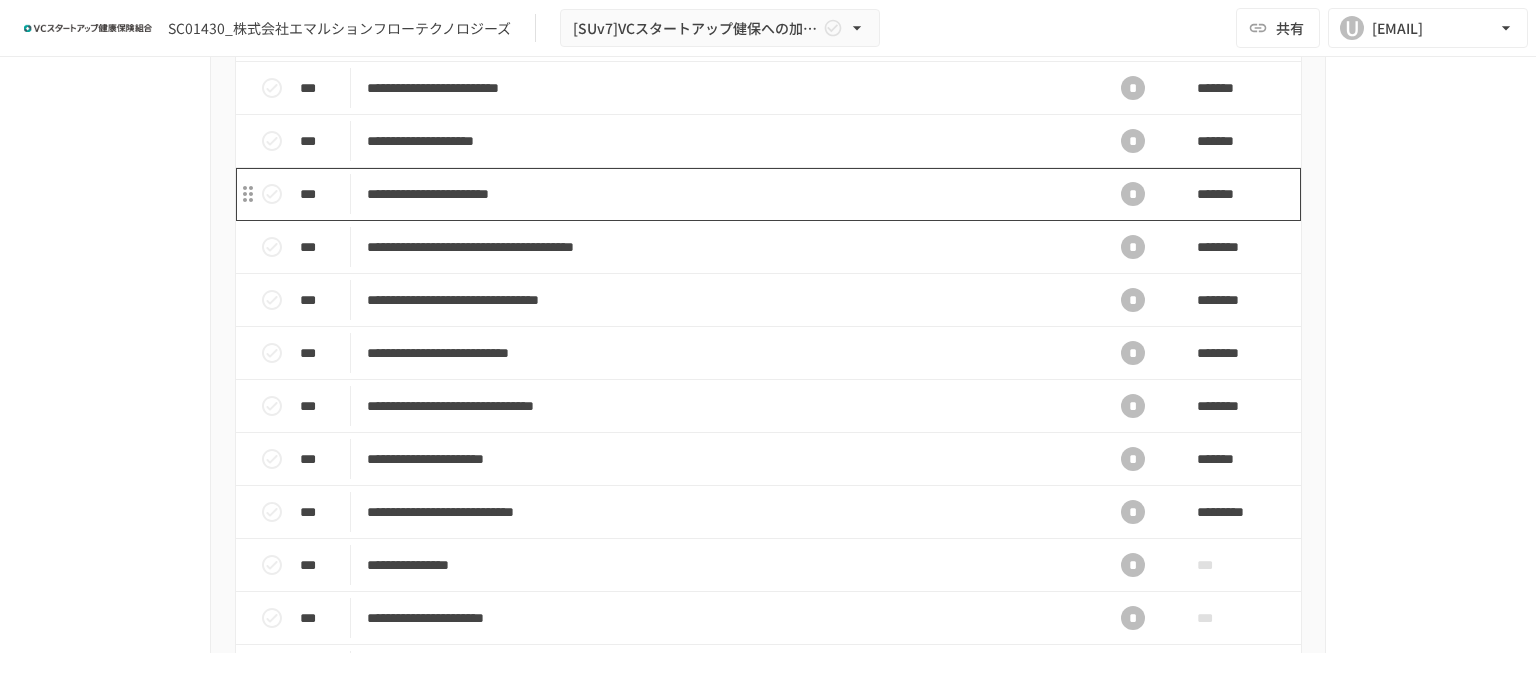 scroll, scrollTop: 1166, scrollLeft: 0, axis: vertical 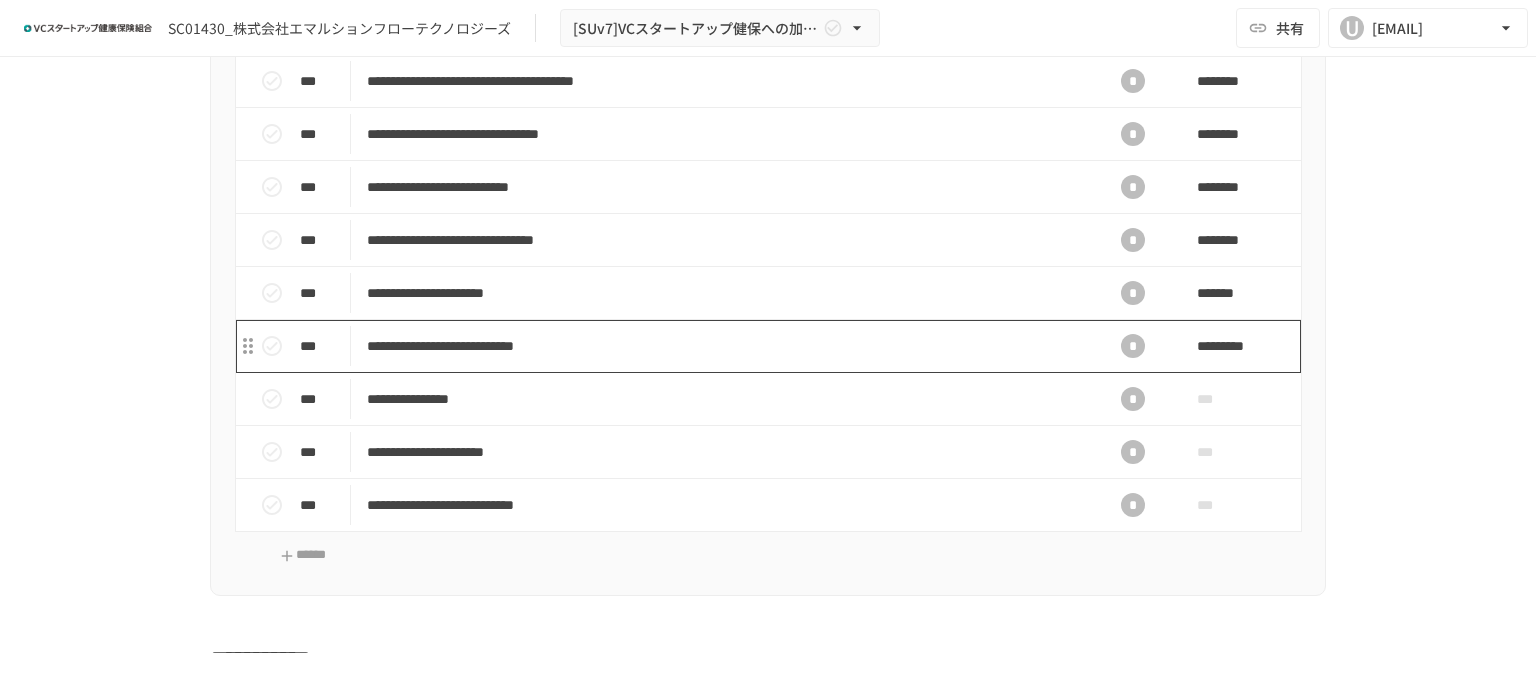 click on "**********" at bounding box center [726, 346] 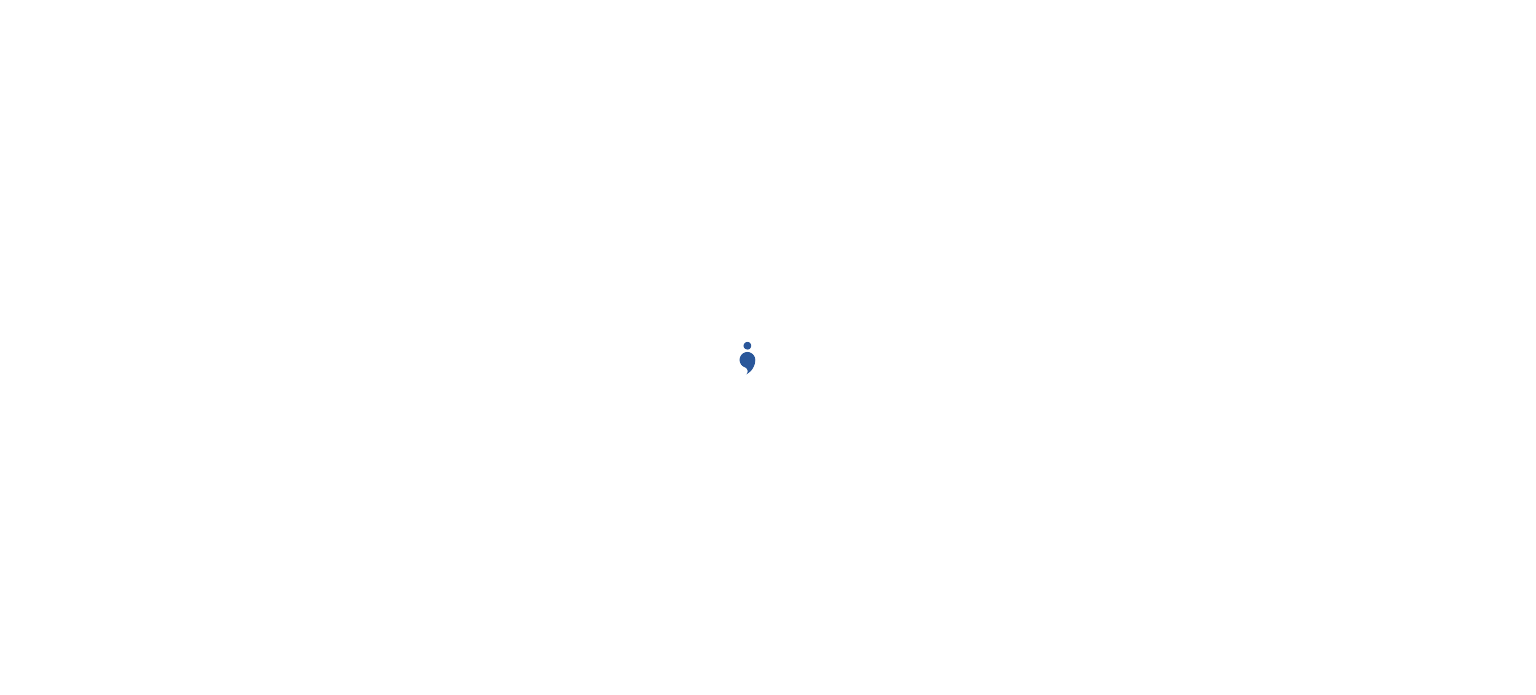 scroll, scrollTop: 0, scrollLeft: 0, axis: both 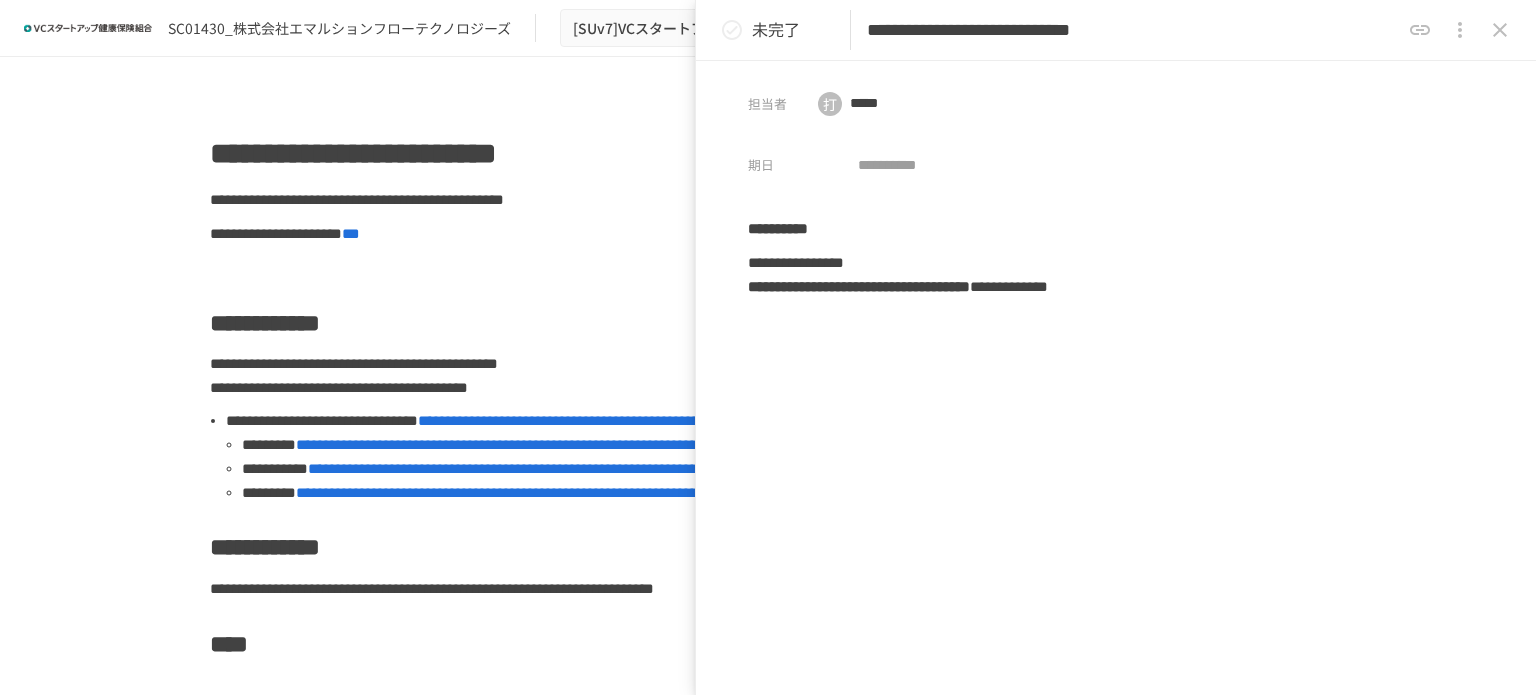 click 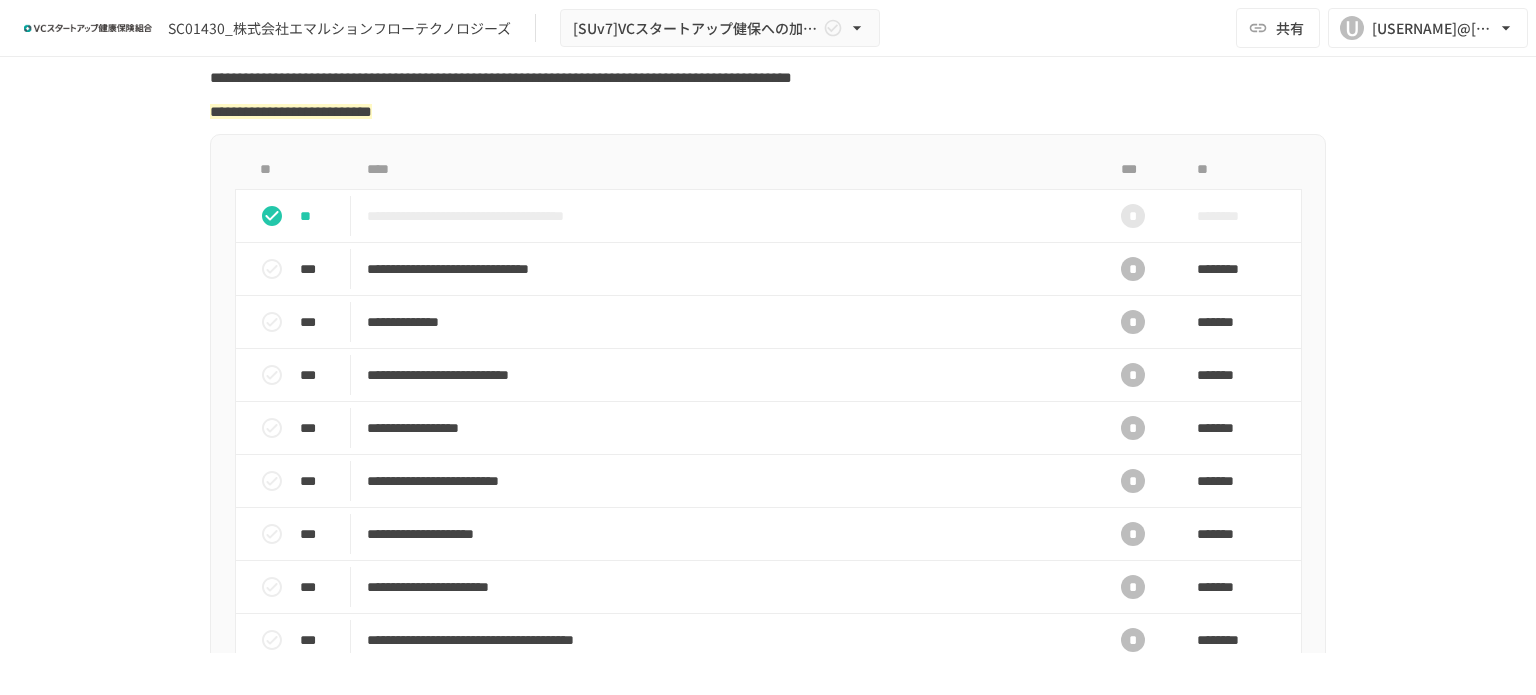 scroll, scrollTop: 666, scrollLeft: 0, axis: vertical 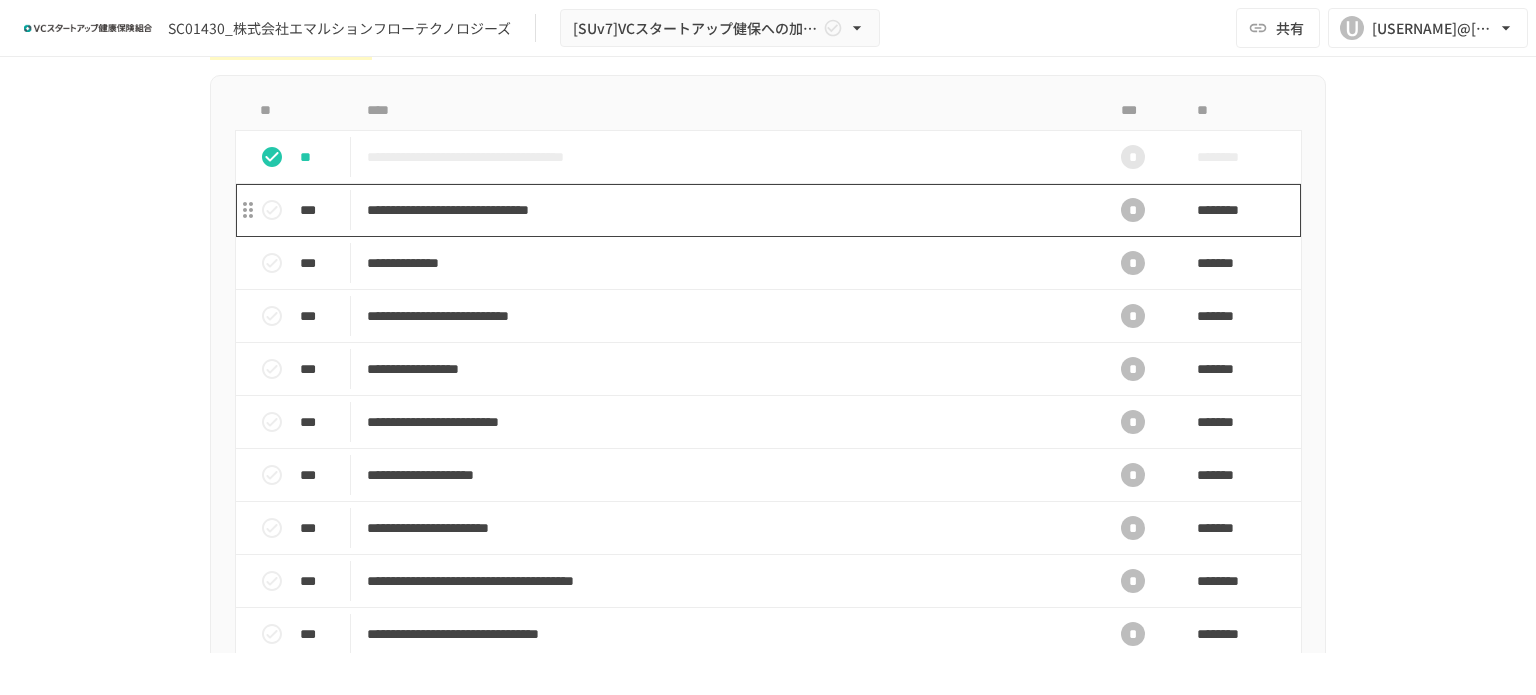 click on "**********" at bounding box center (726, 210) 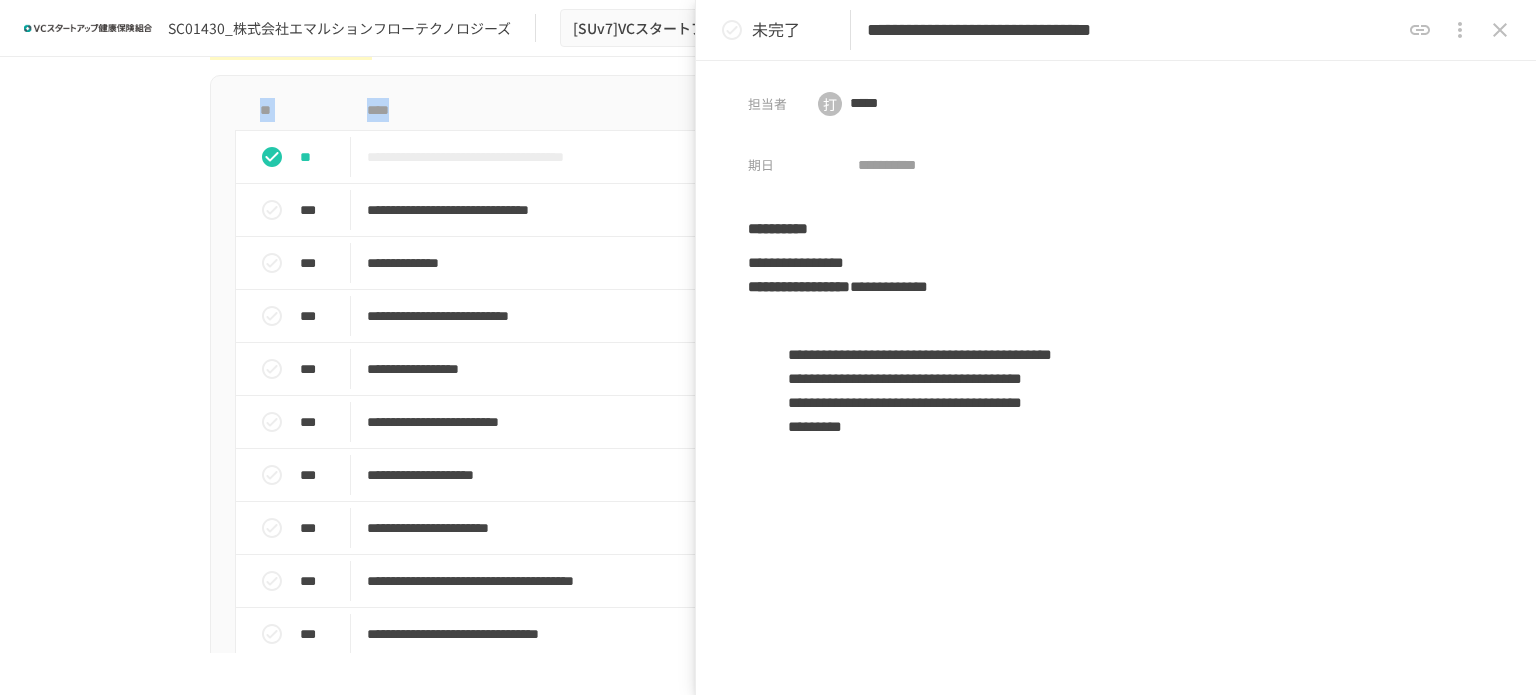 click on "**********" at bounding box center [768, 562] 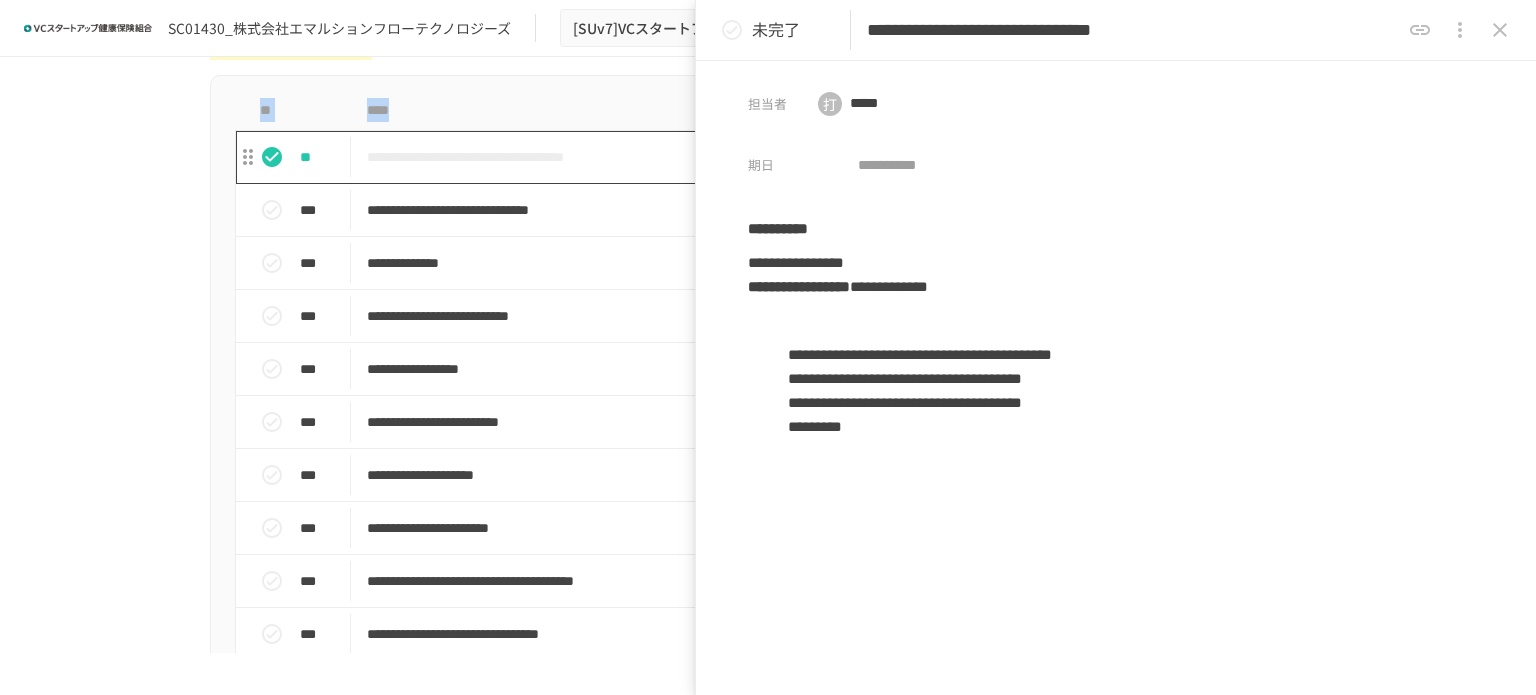 click on "**********" at bounding box center (726, 157) 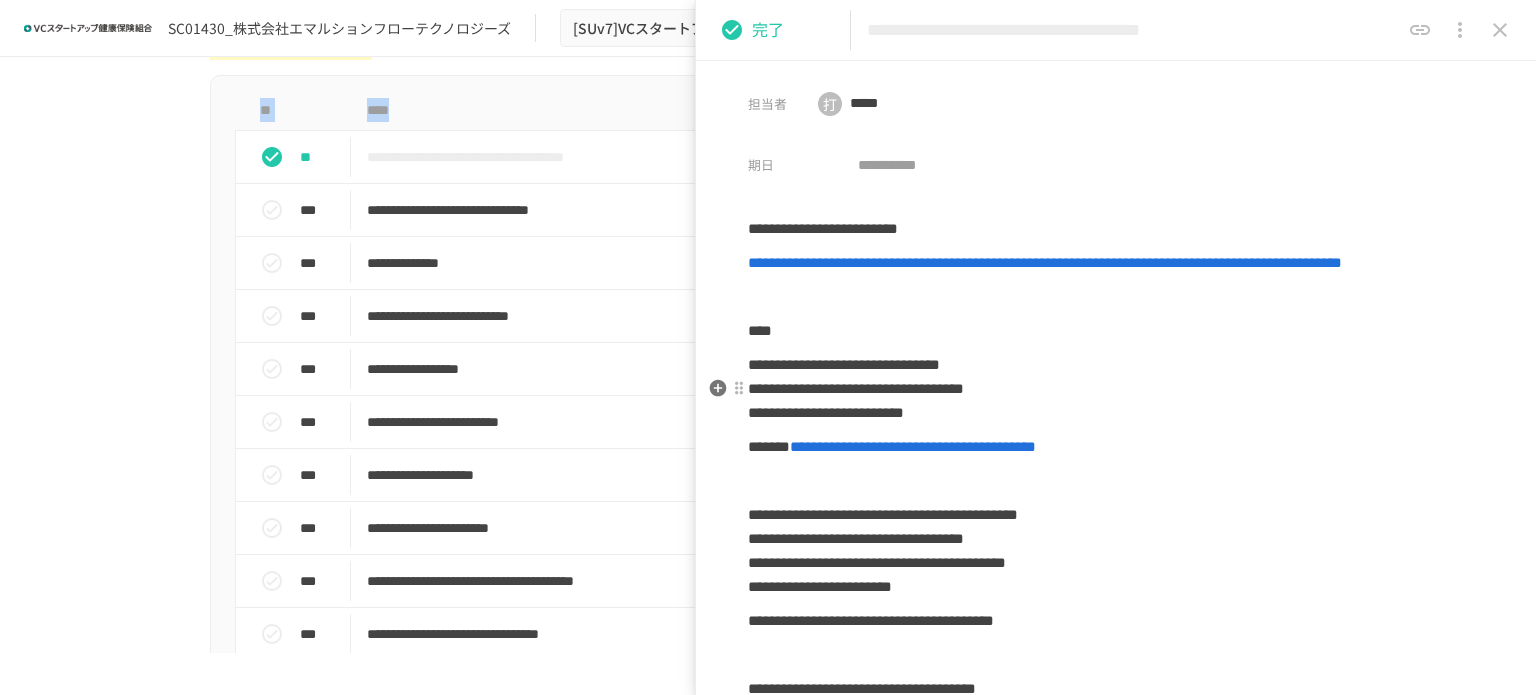 scroll, scrollTop: 166, scrollLeft: 0, axis: vertical 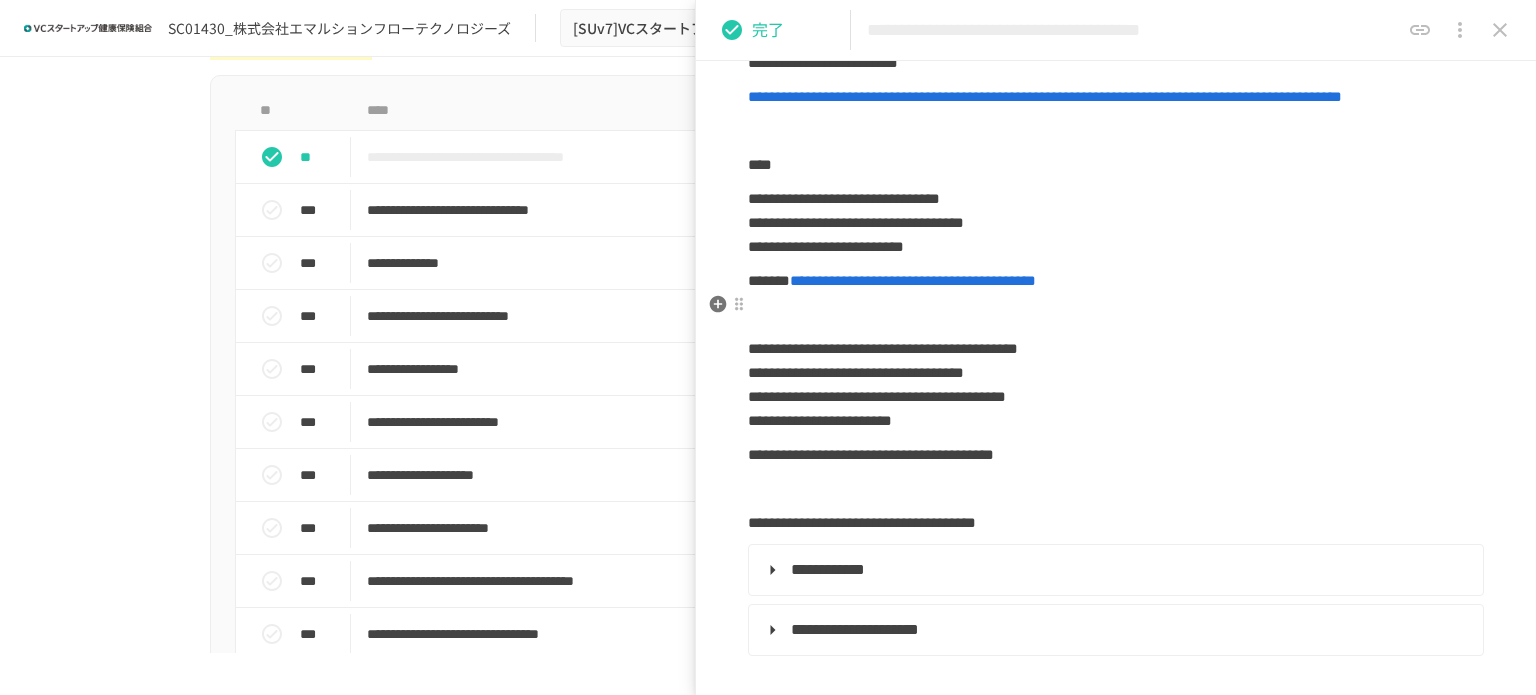 click on "**********" at bounding box center [913, 280] 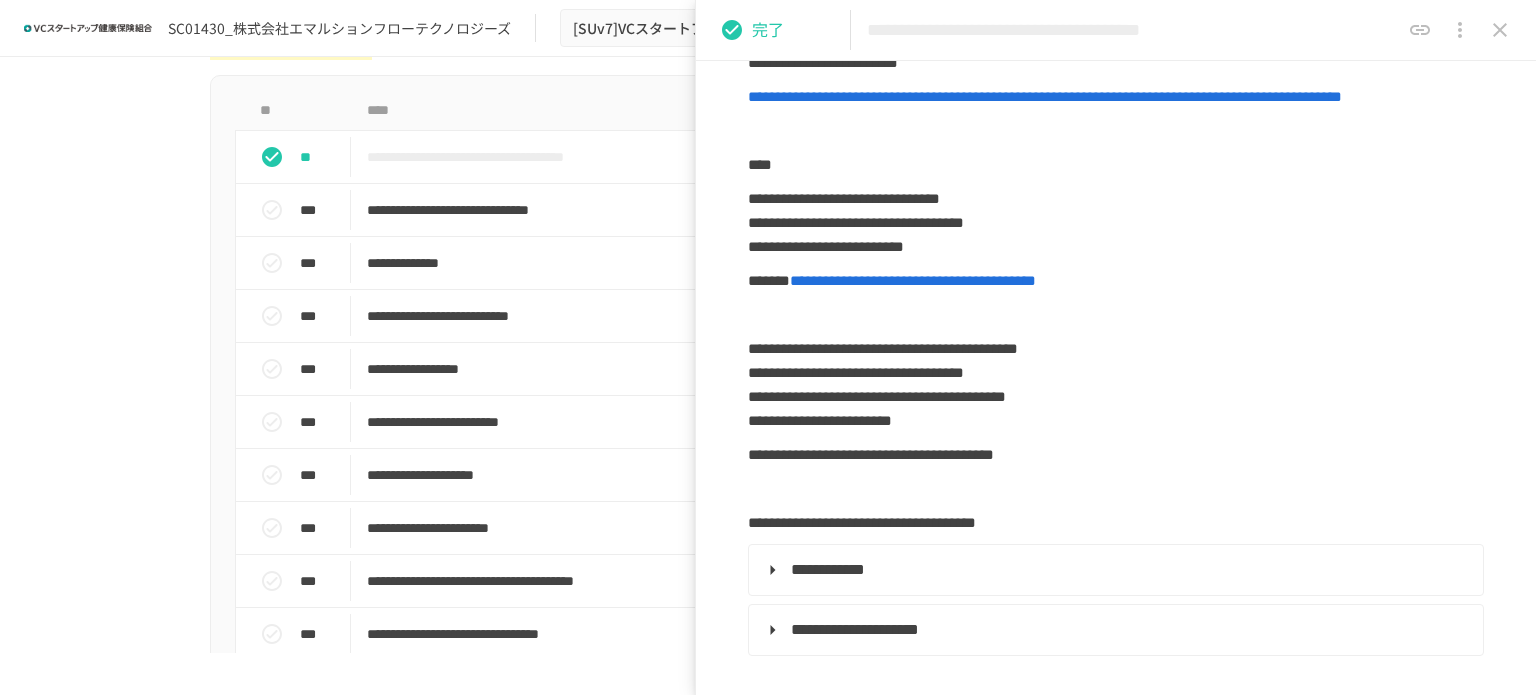 click 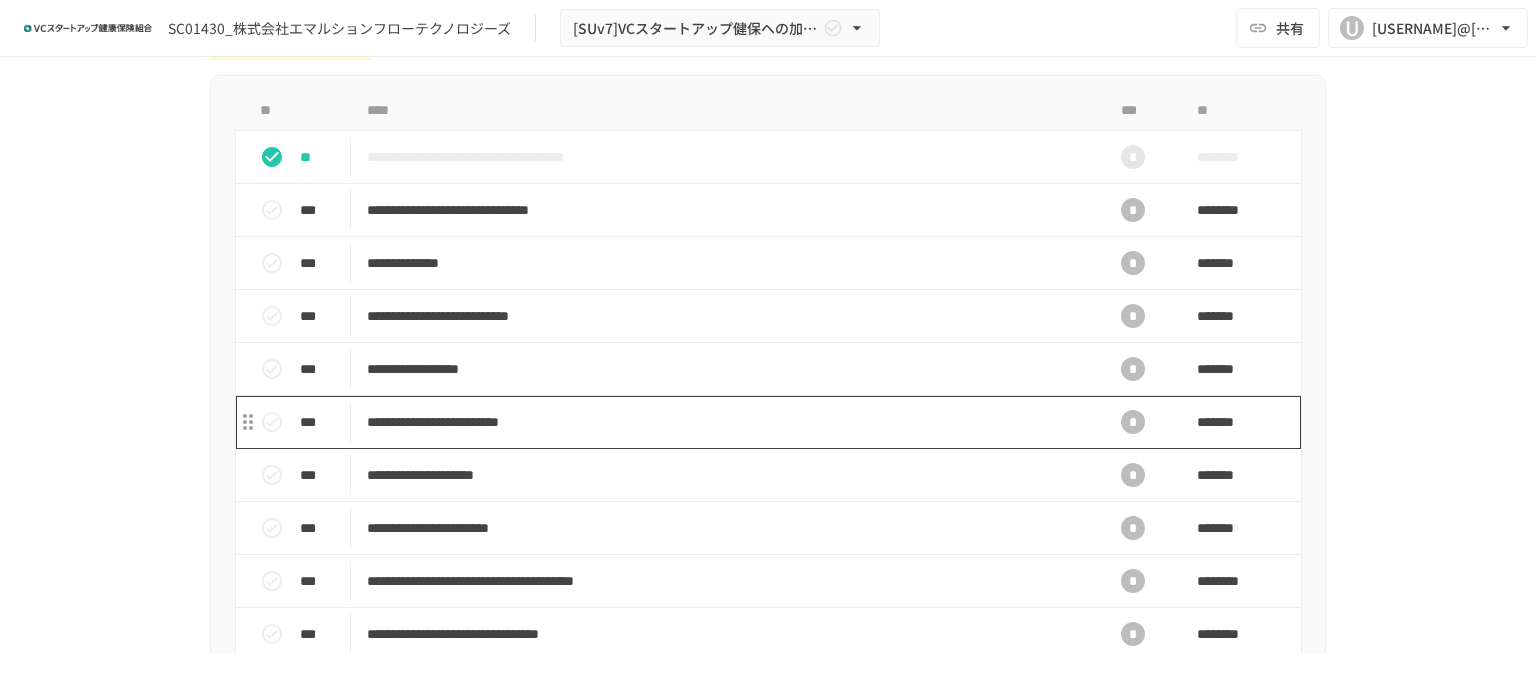 click on "**********" at bounding box center [726, 422] 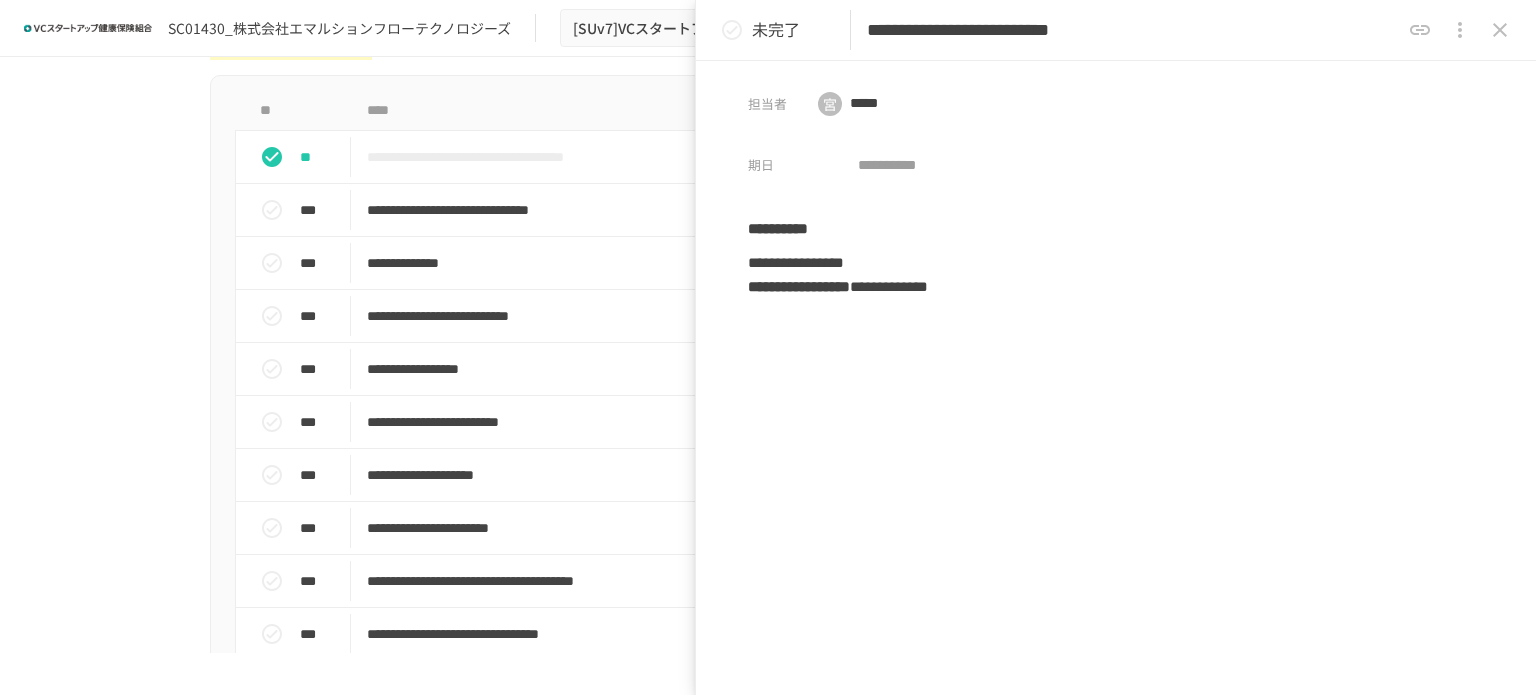 click on "**********" at bounding box center (768, 355) 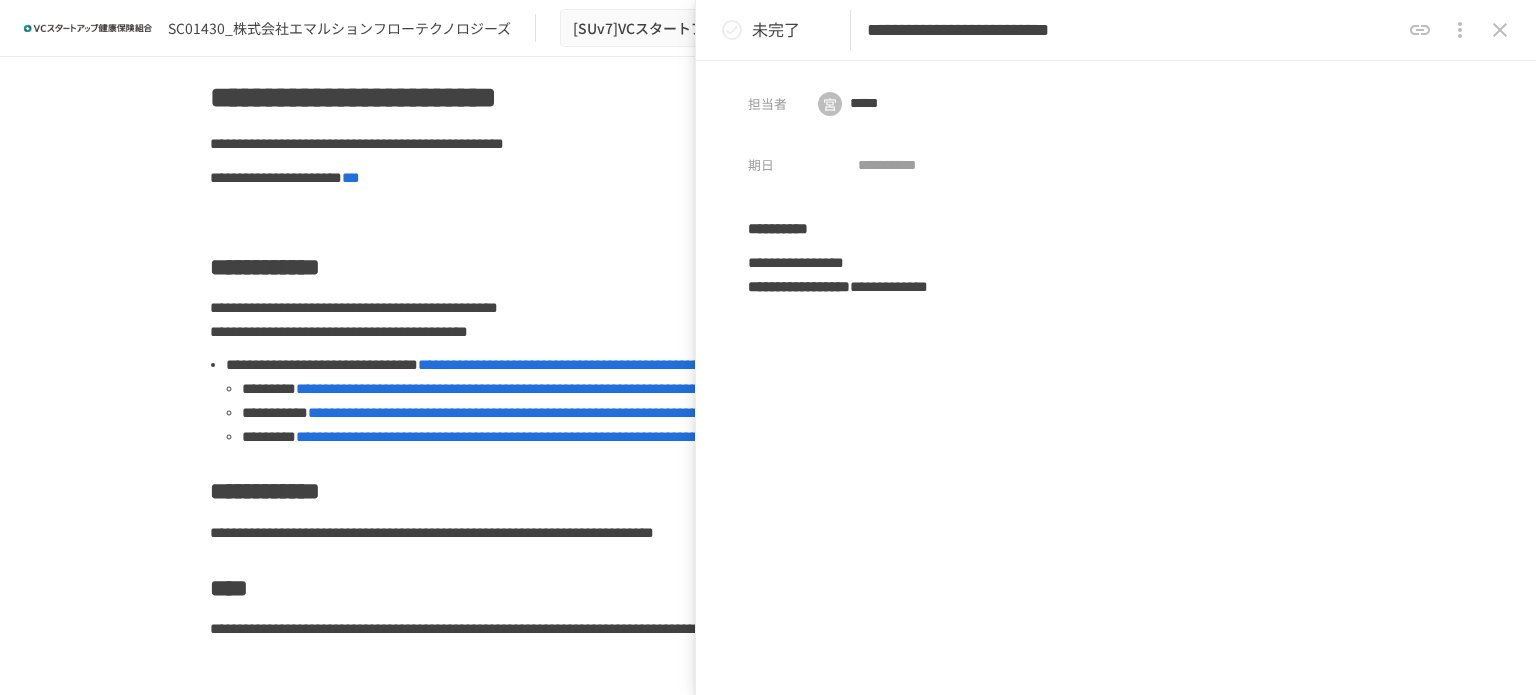 scroll, scrollTop: 0, scrollLeft: 0, axis: both 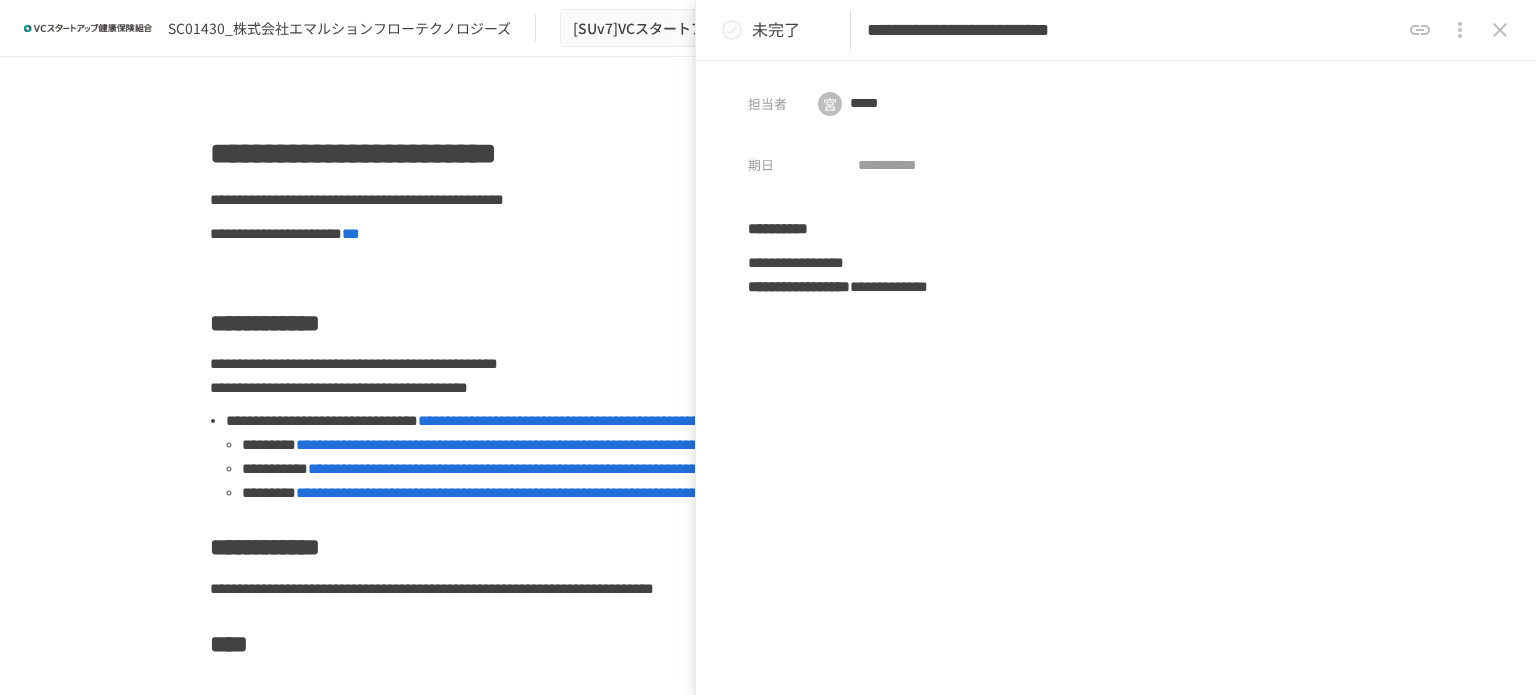 click on "**********" at bounding box center (560, 468) 